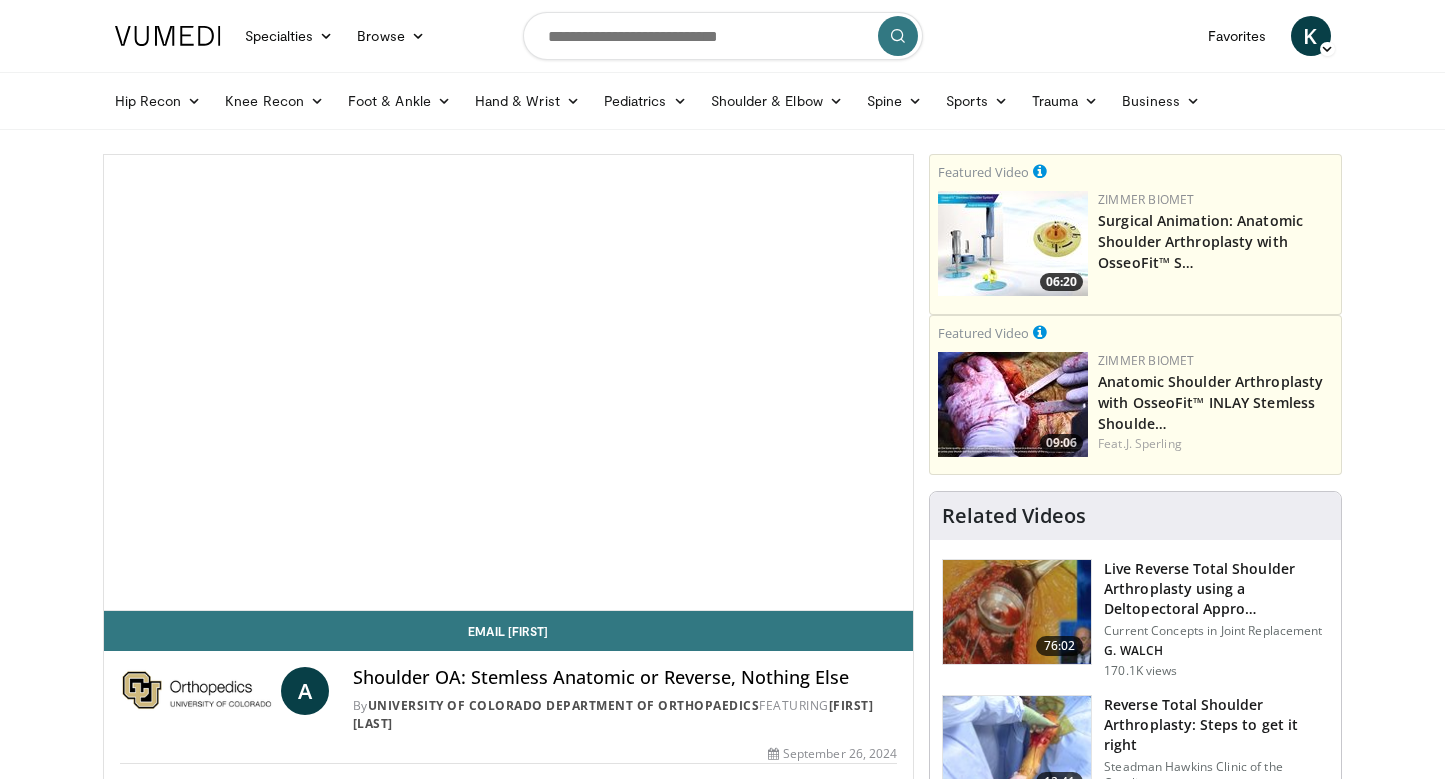 scroll, scrollTop: 0, scrollLeft: 0, axis: both 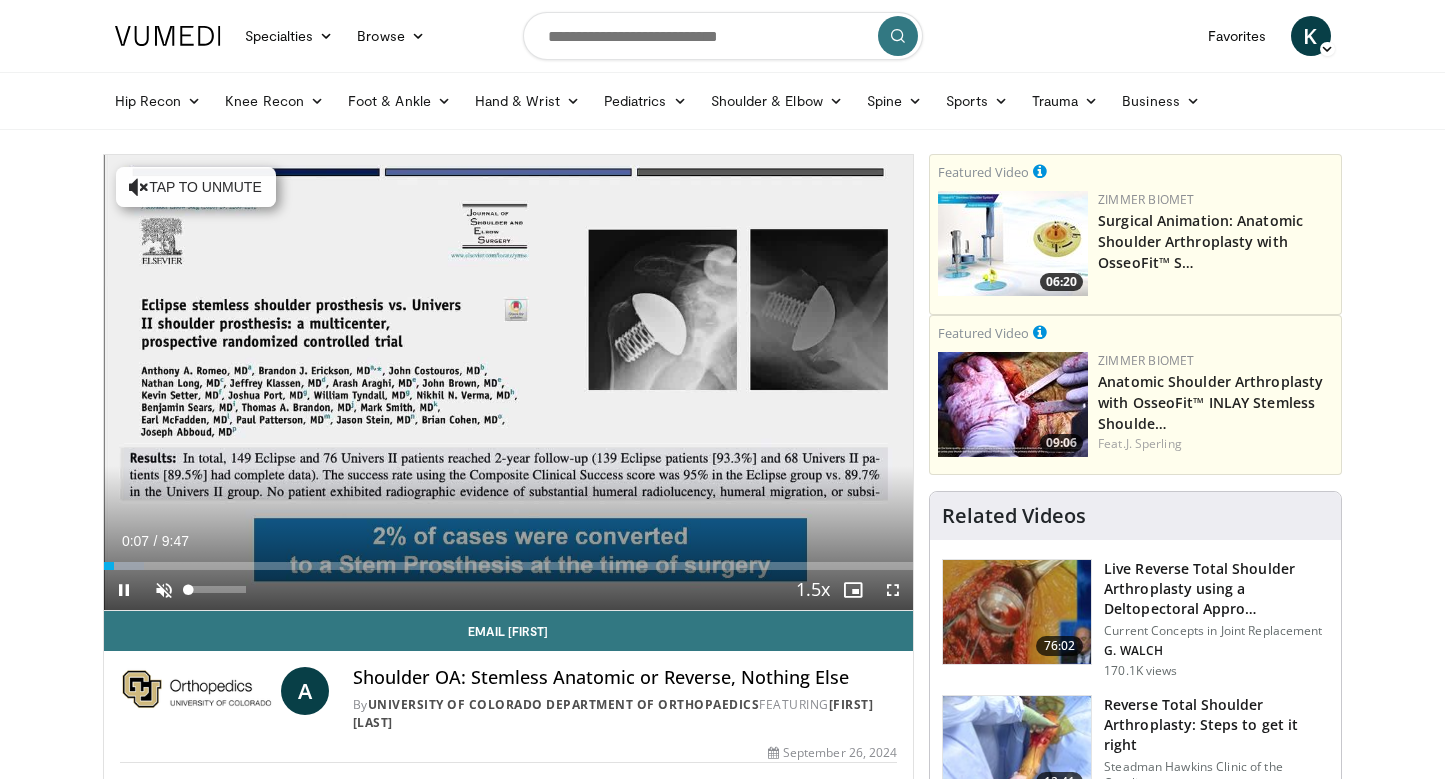 click at bounding box center [164, 590] 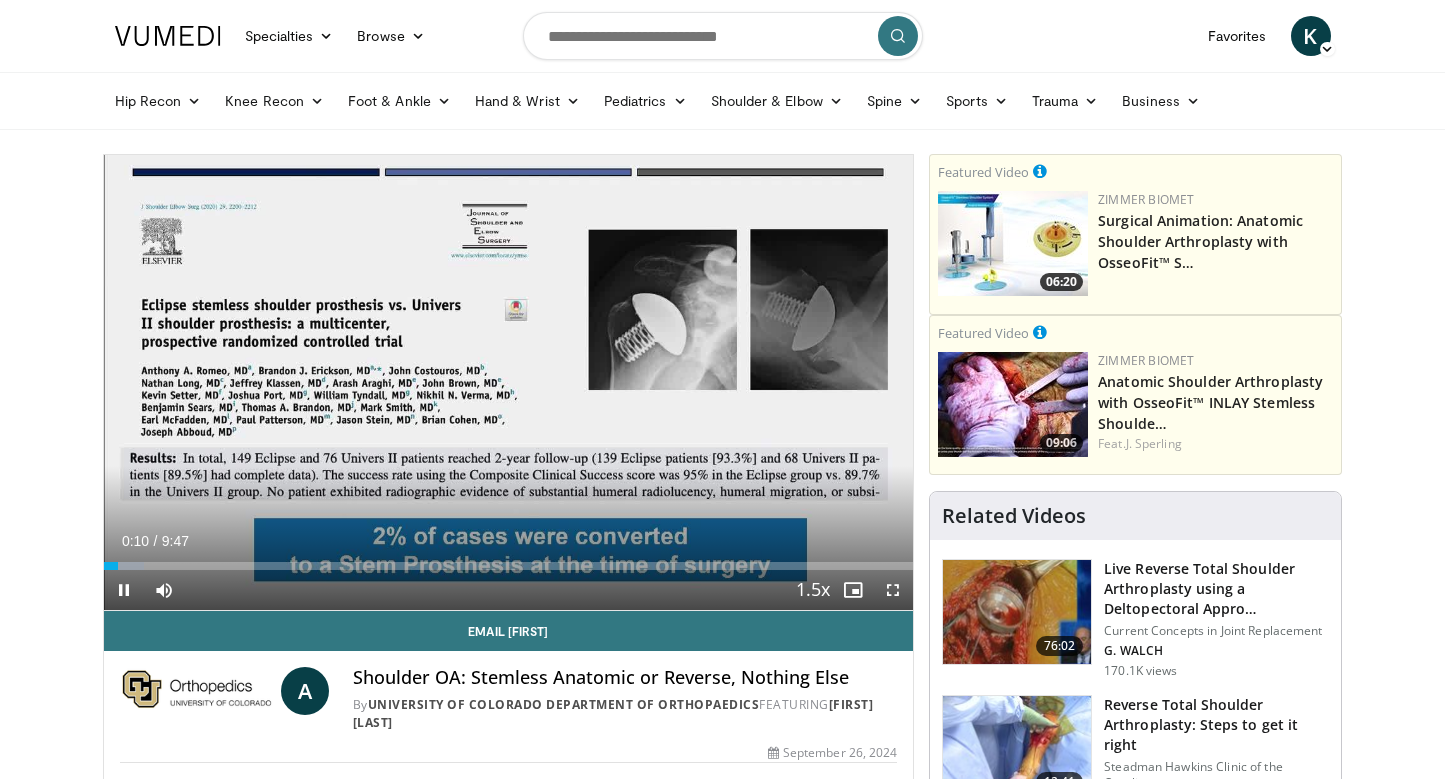 click at bounding box center [893, 590] 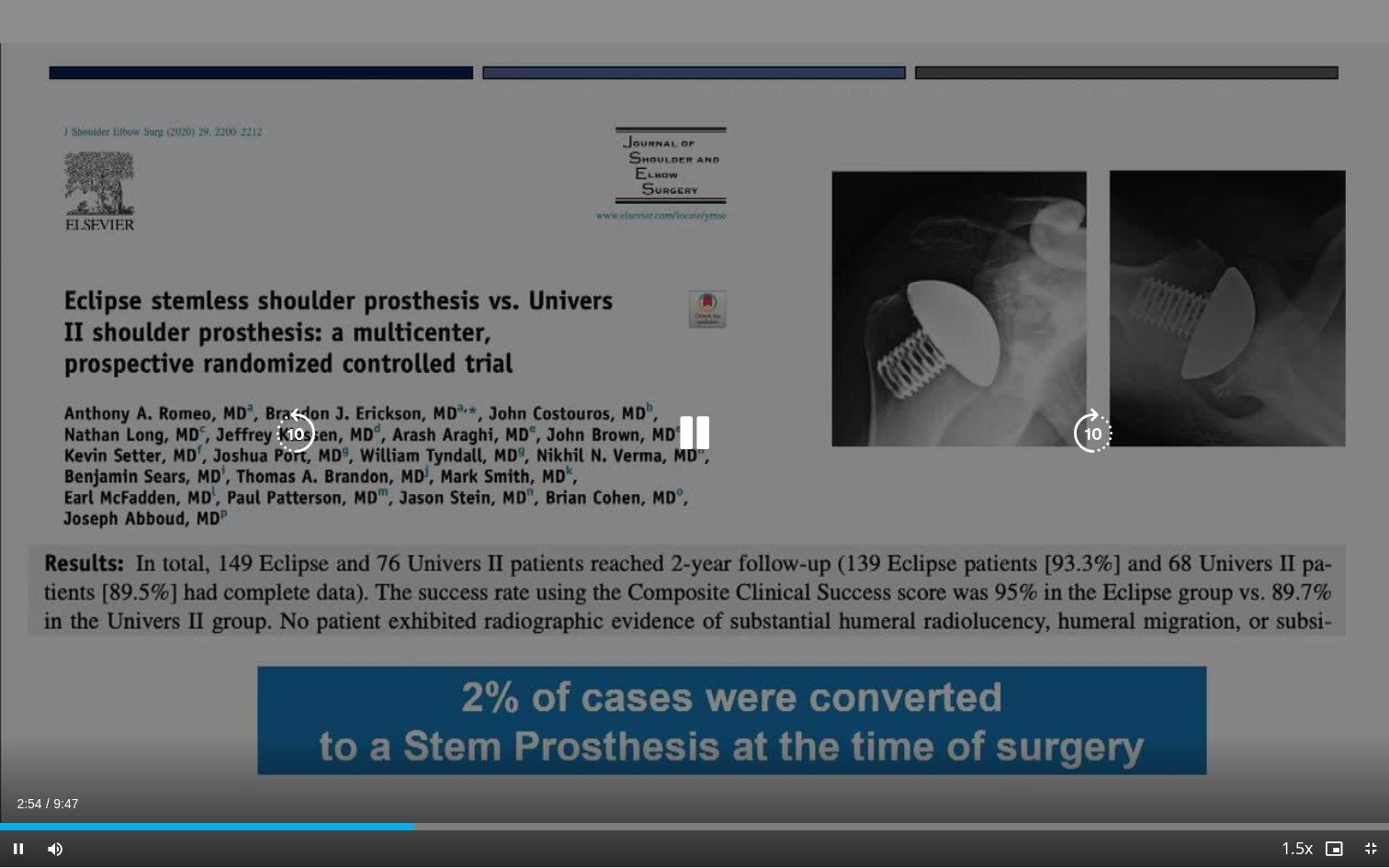 click on "10 seconds
Tap to unmute" at bounding box center (694, 434) 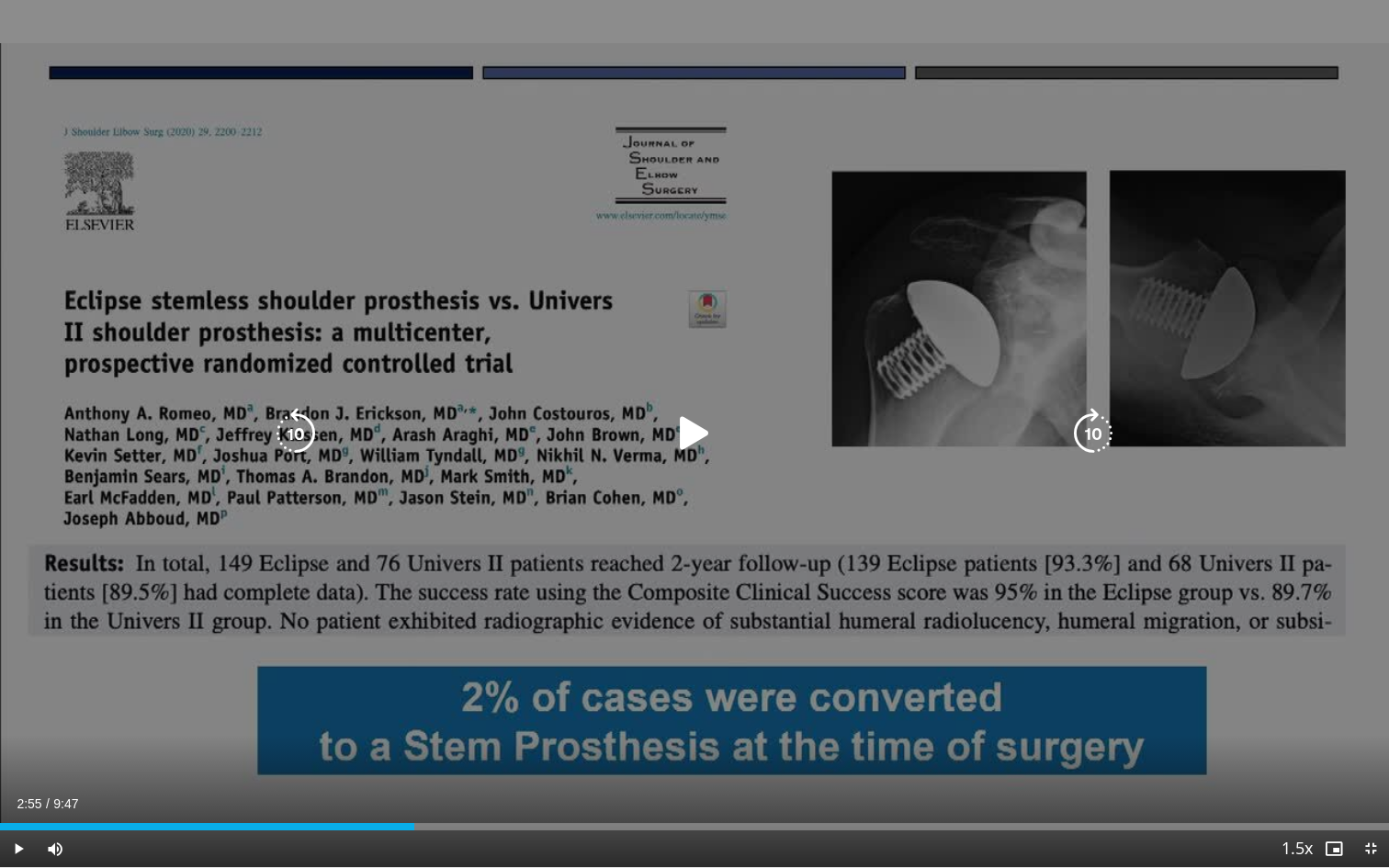 click on "10 seconds
Tap to unmute" at bounding box center [694, 434] 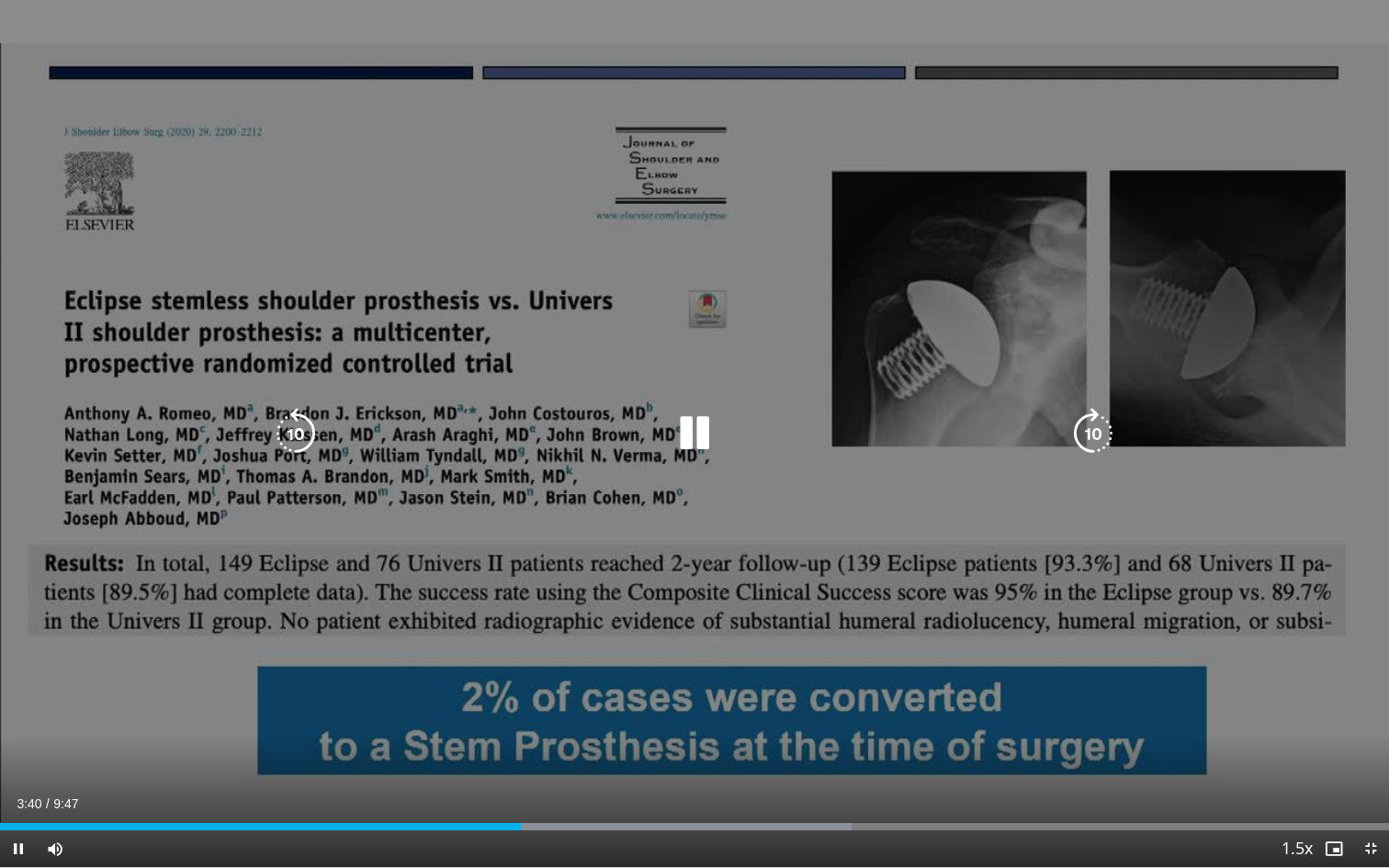 click on "10 seconds
Tap to unmute" at bounding box center (694, 434) 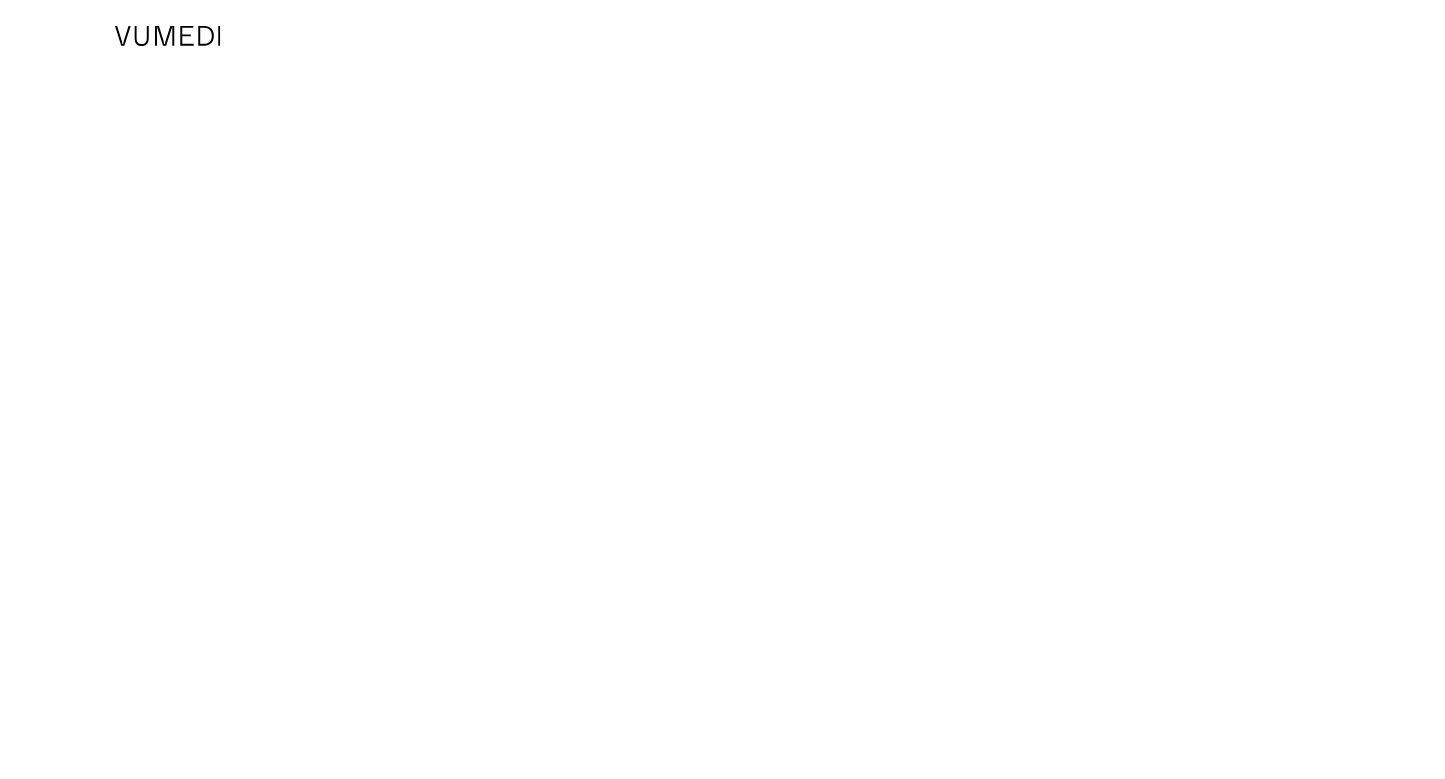 scroll, scrollTop: 0, scrollLeft: 0, axis: both 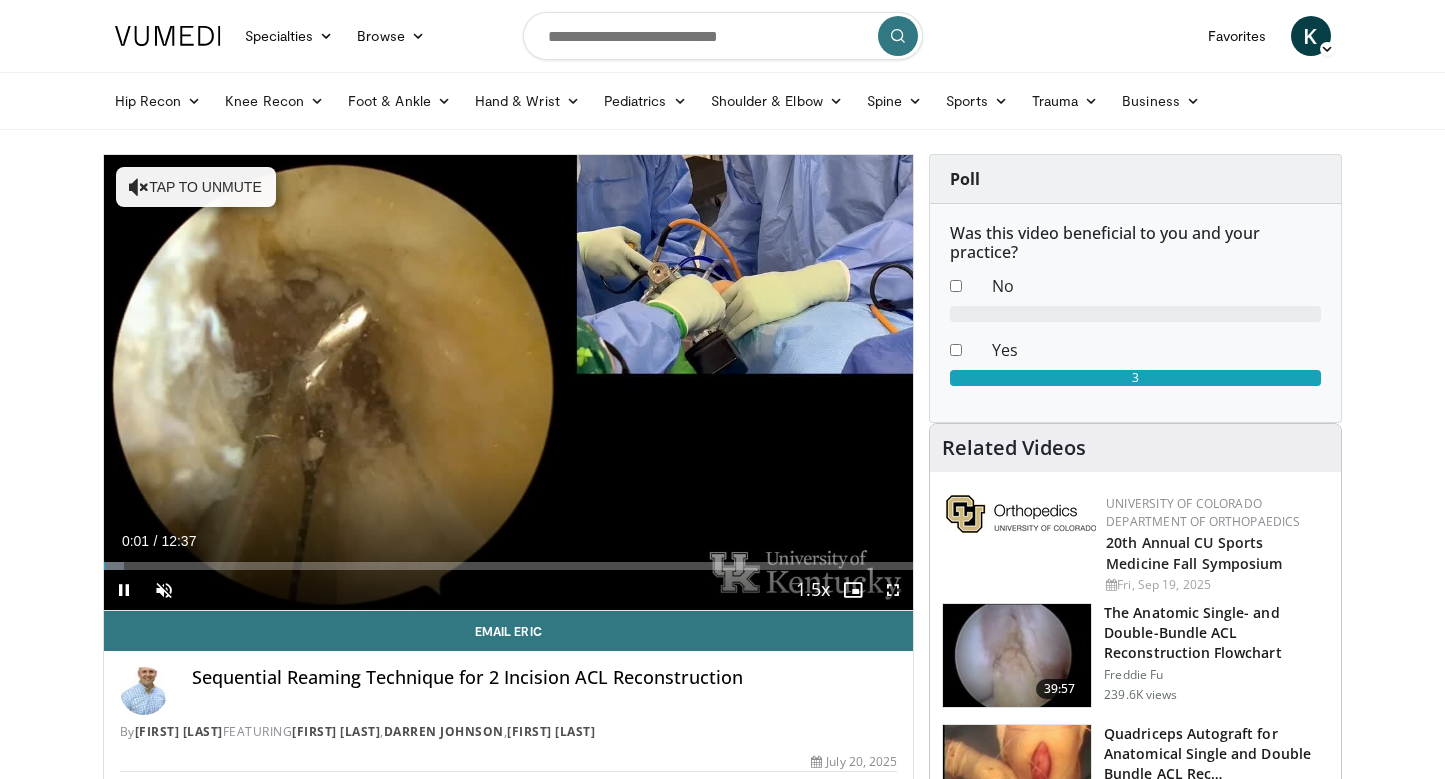click at bounding box center (893, 590) 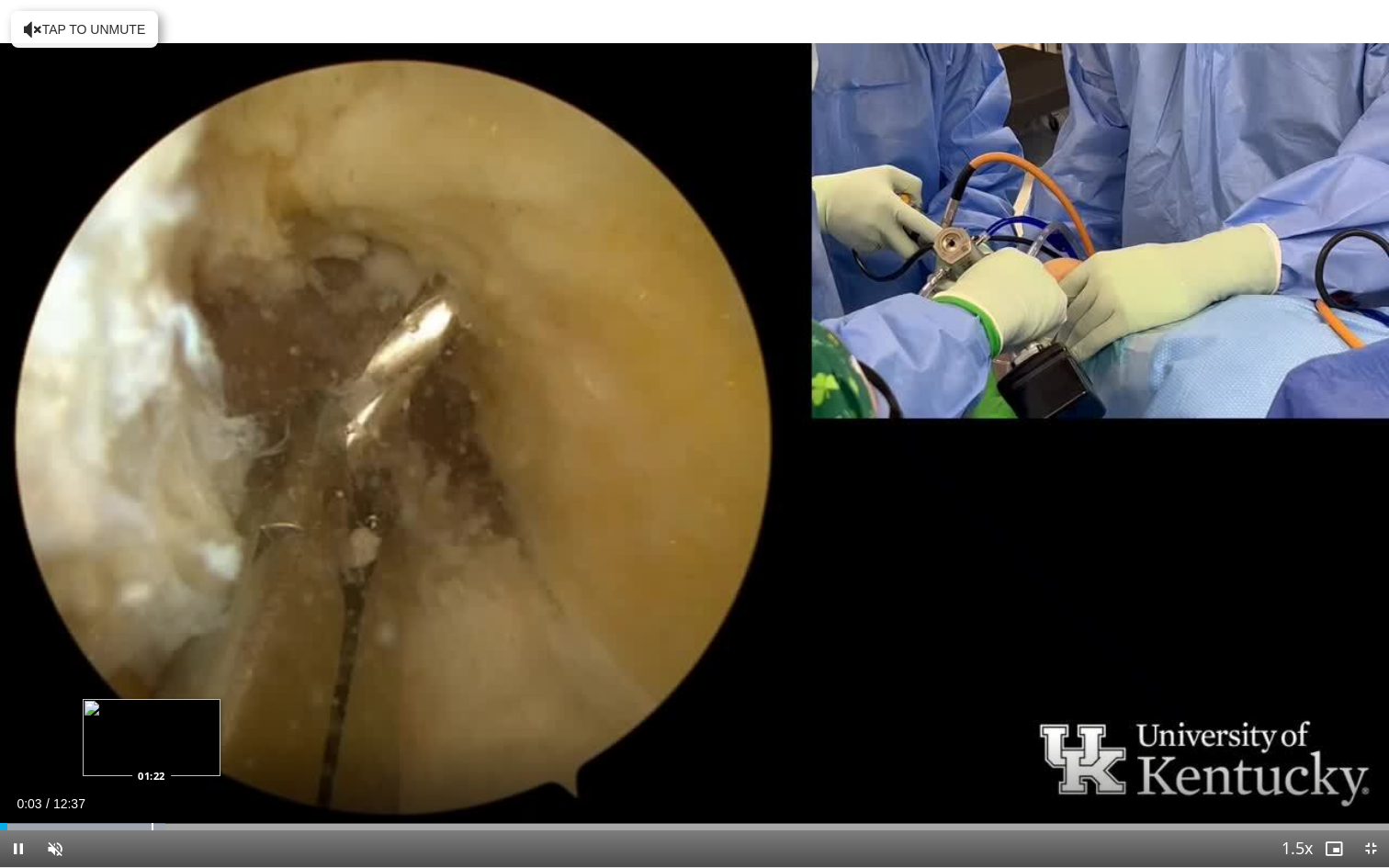 click at bounding box center [83, 827] 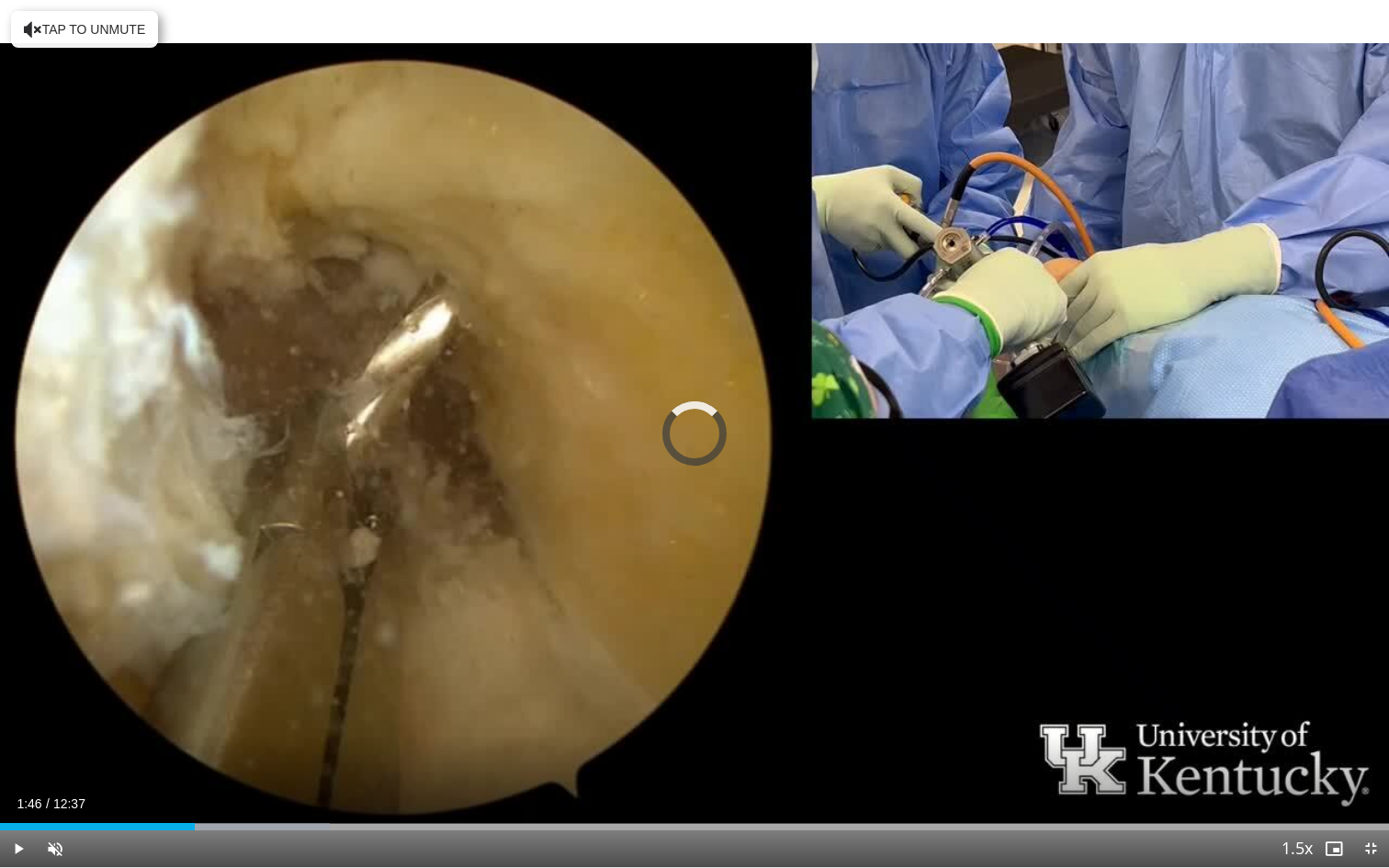 click at bounding box center (197, 827) 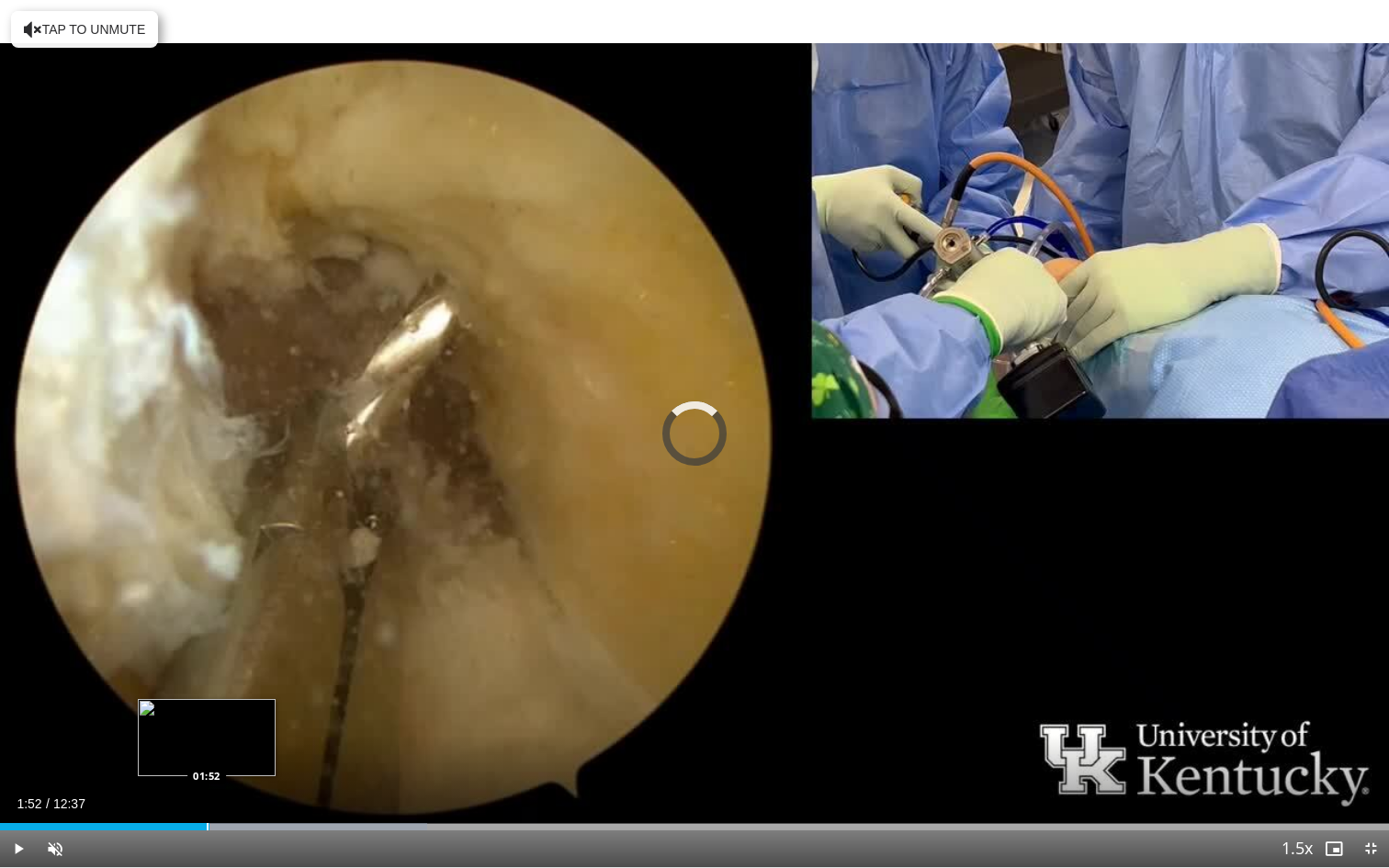 click on "Loaded :  30.75% 01:54 01:52" at bounding box center (694, 821) 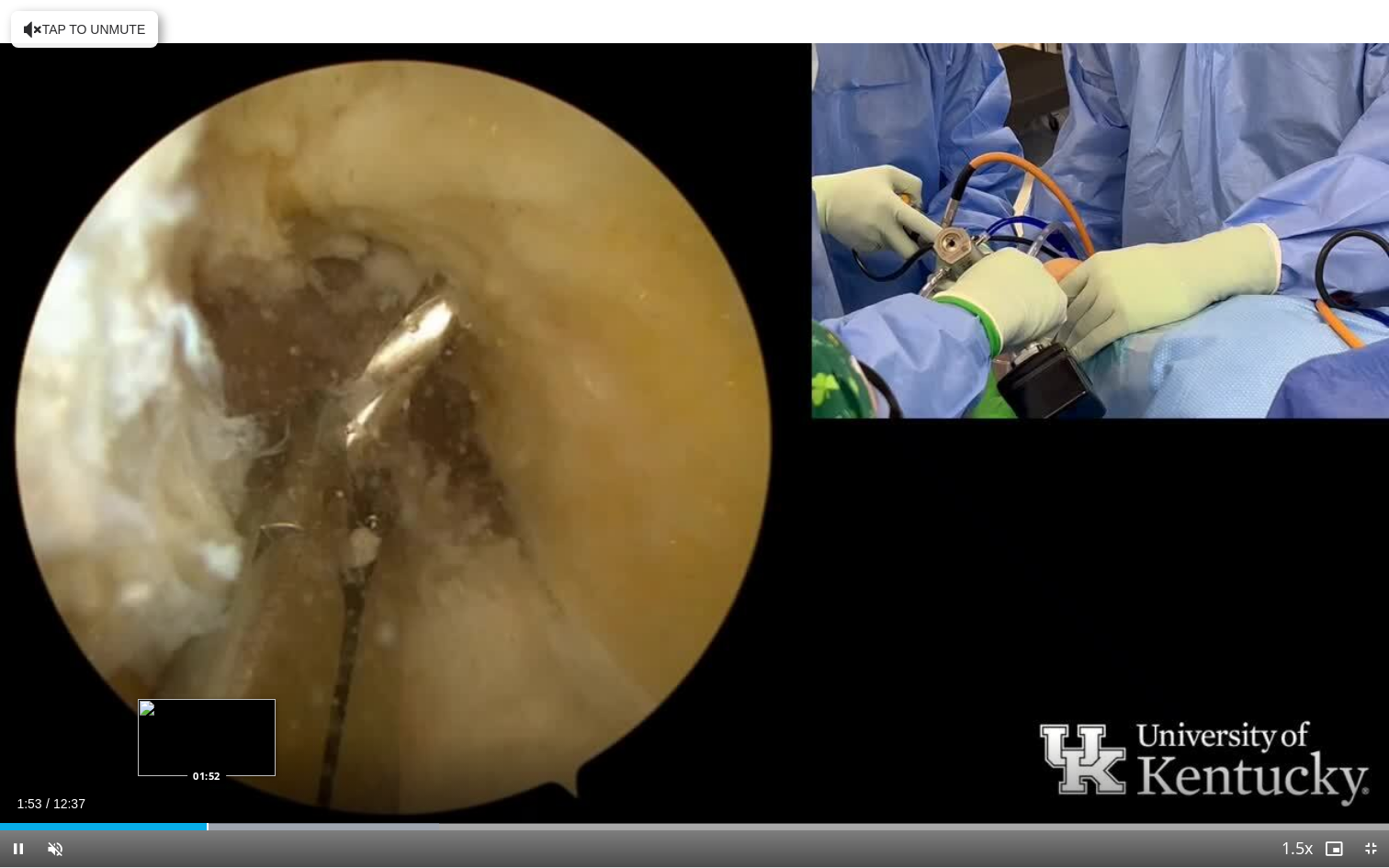 click on "Loaded :  31.60% 01:53 01:52" at bounding box center [694, 821] 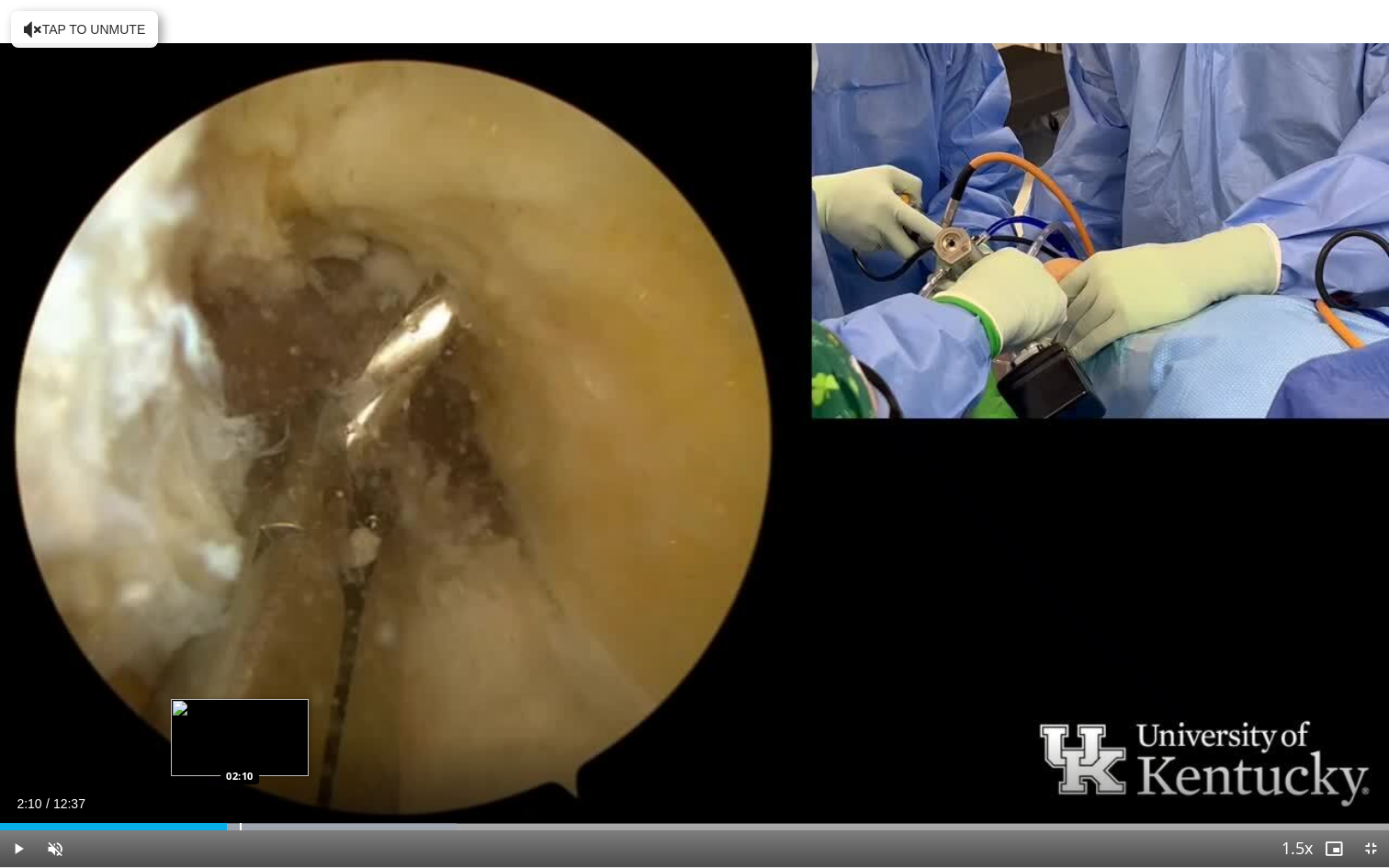 click on "Loaded :  32.89% 02:10 02:10" at bounding box center [694, 821] 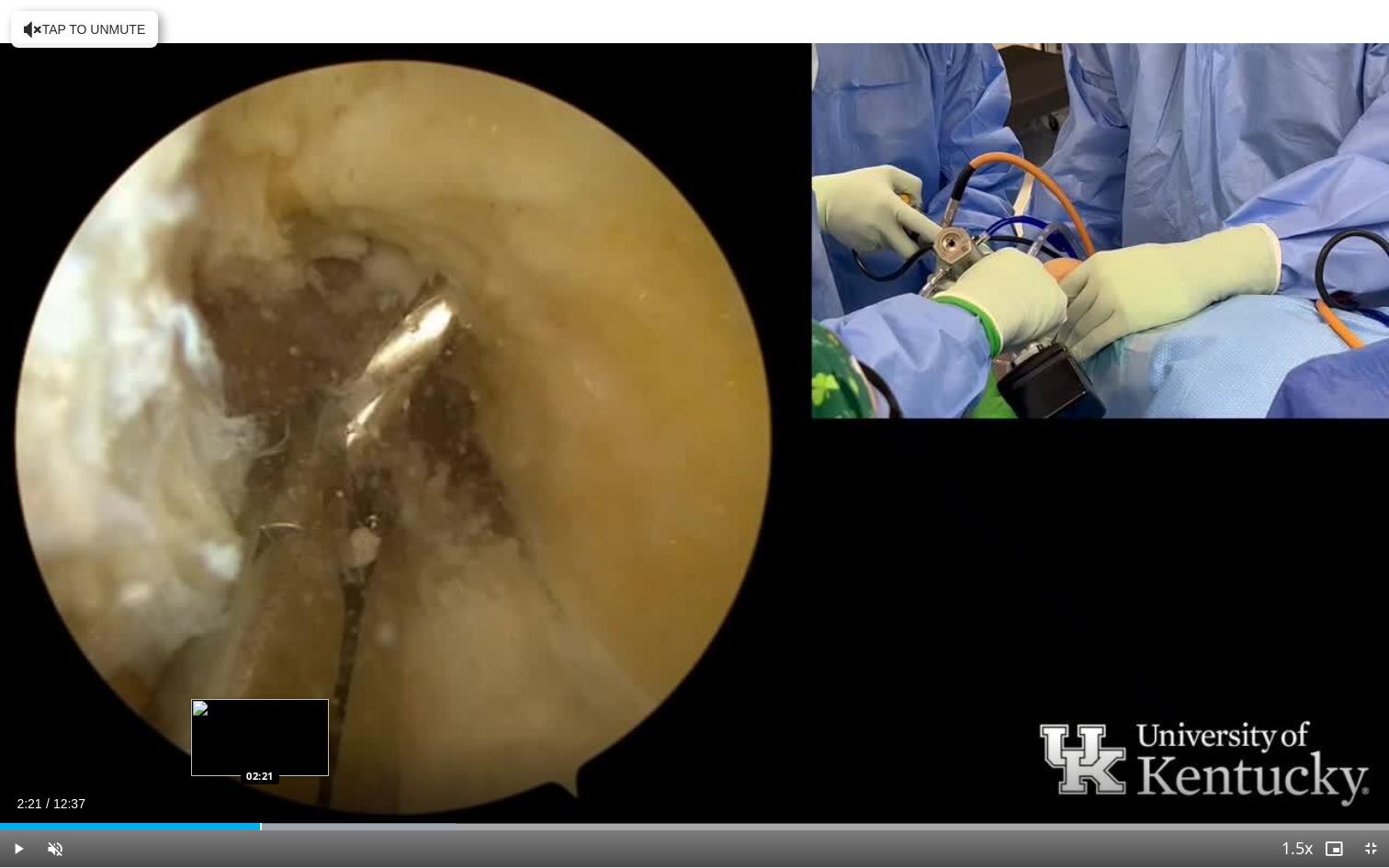 click at bounding box center [261, 827] 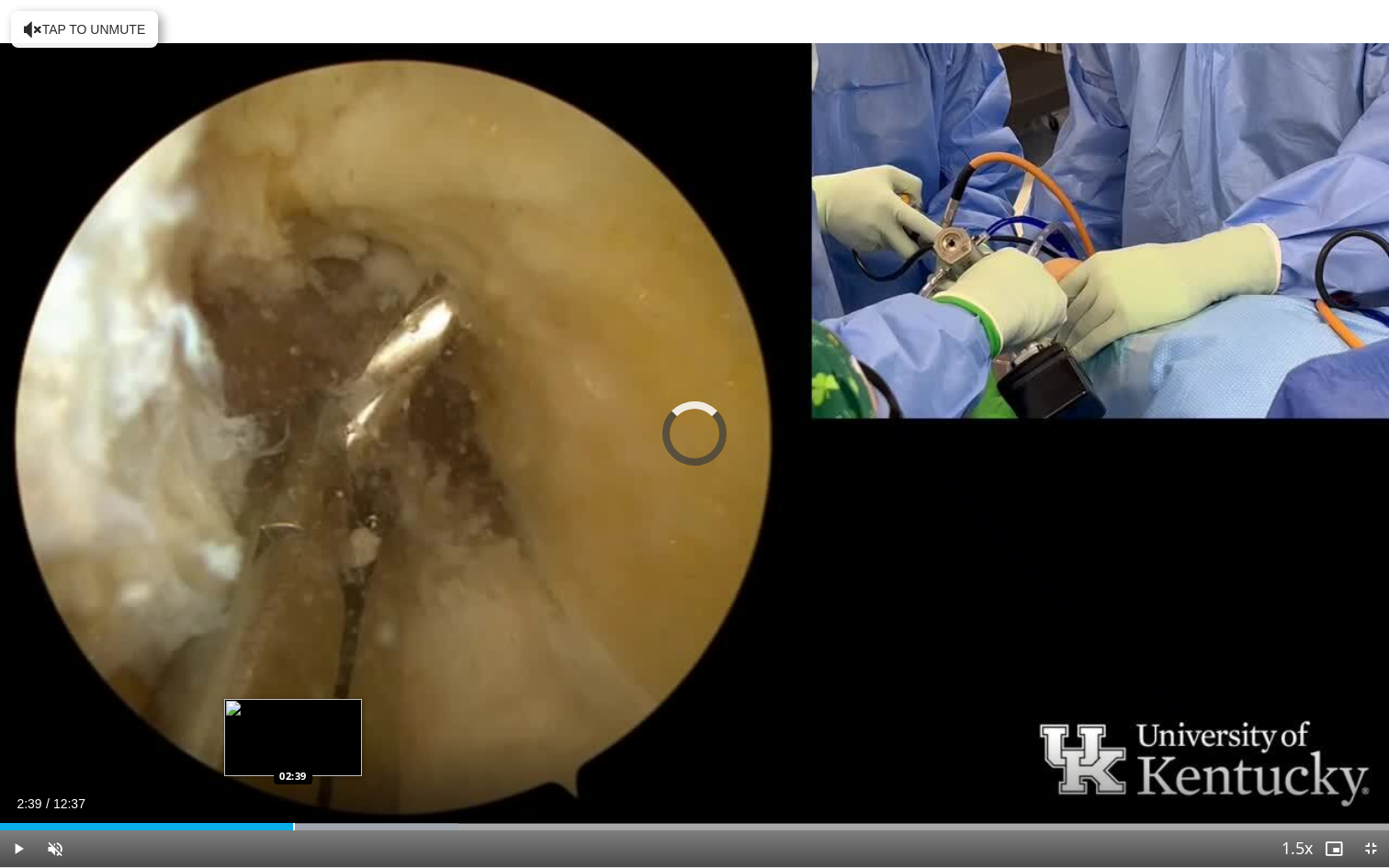 click at bounding box center (294, 827) 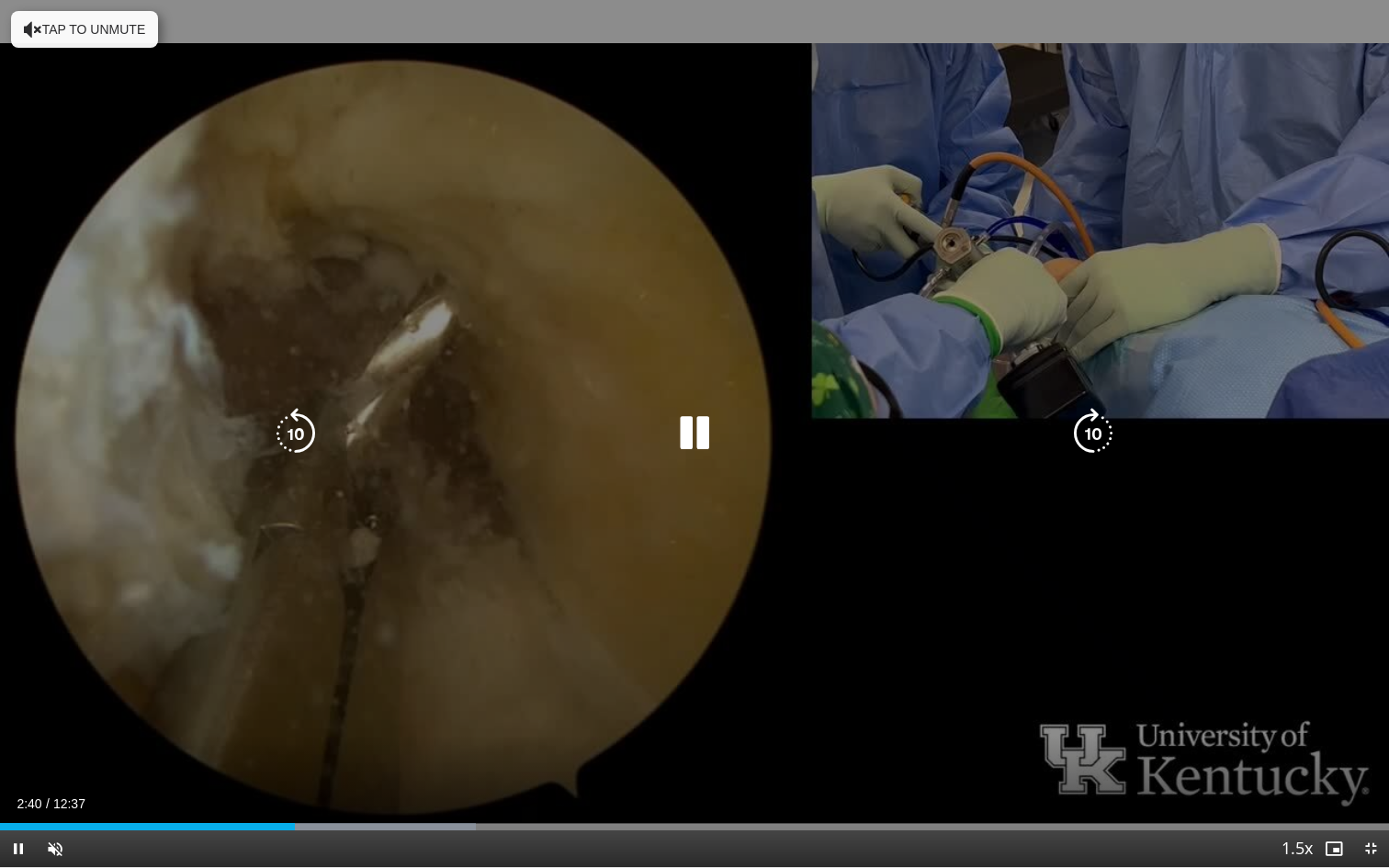 click on "10 seconds
Tap to unmute" at bounding box center [694, 434] 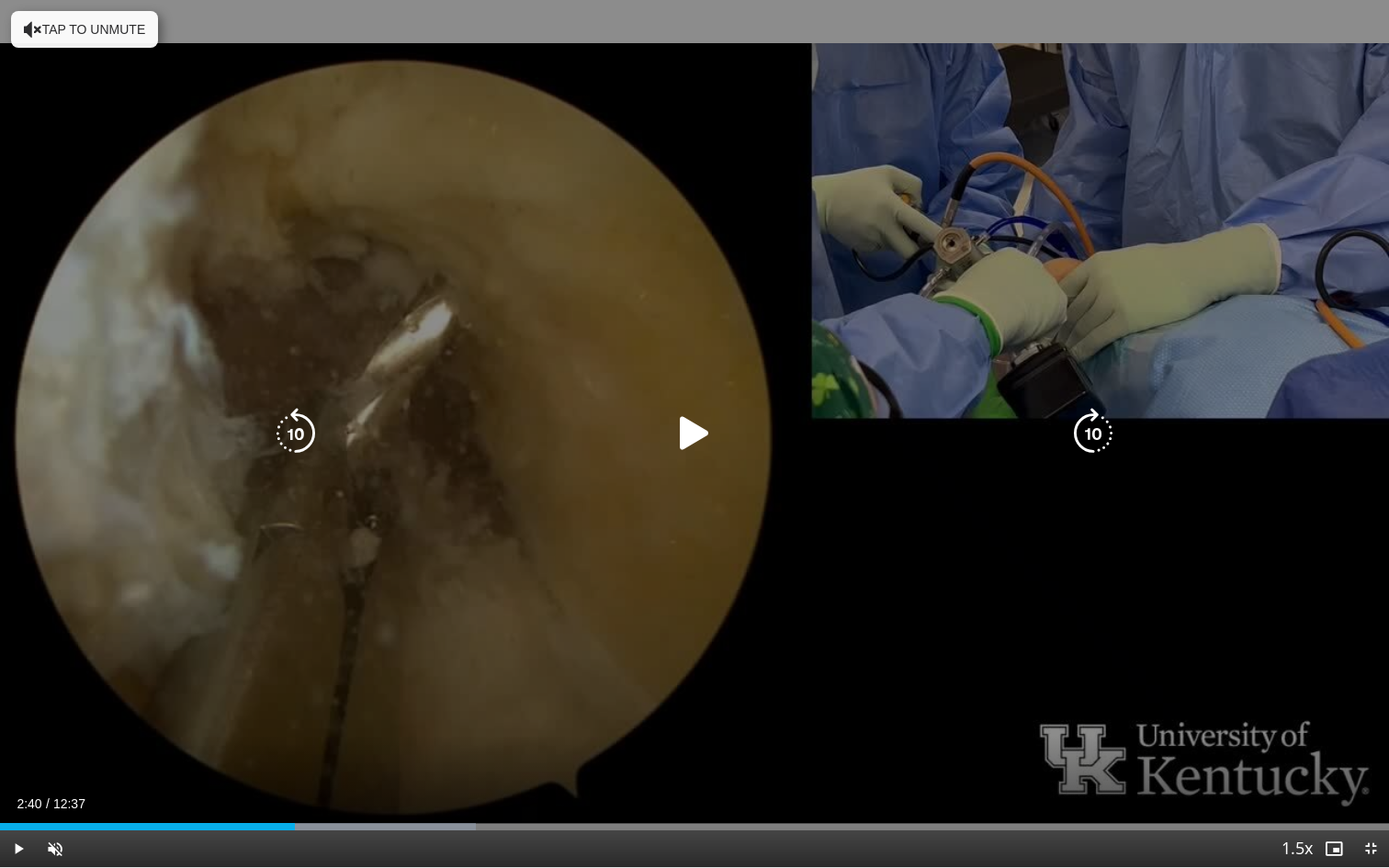 click on "10 seconds
Tap to unmute" at bounding box center (694, 434) 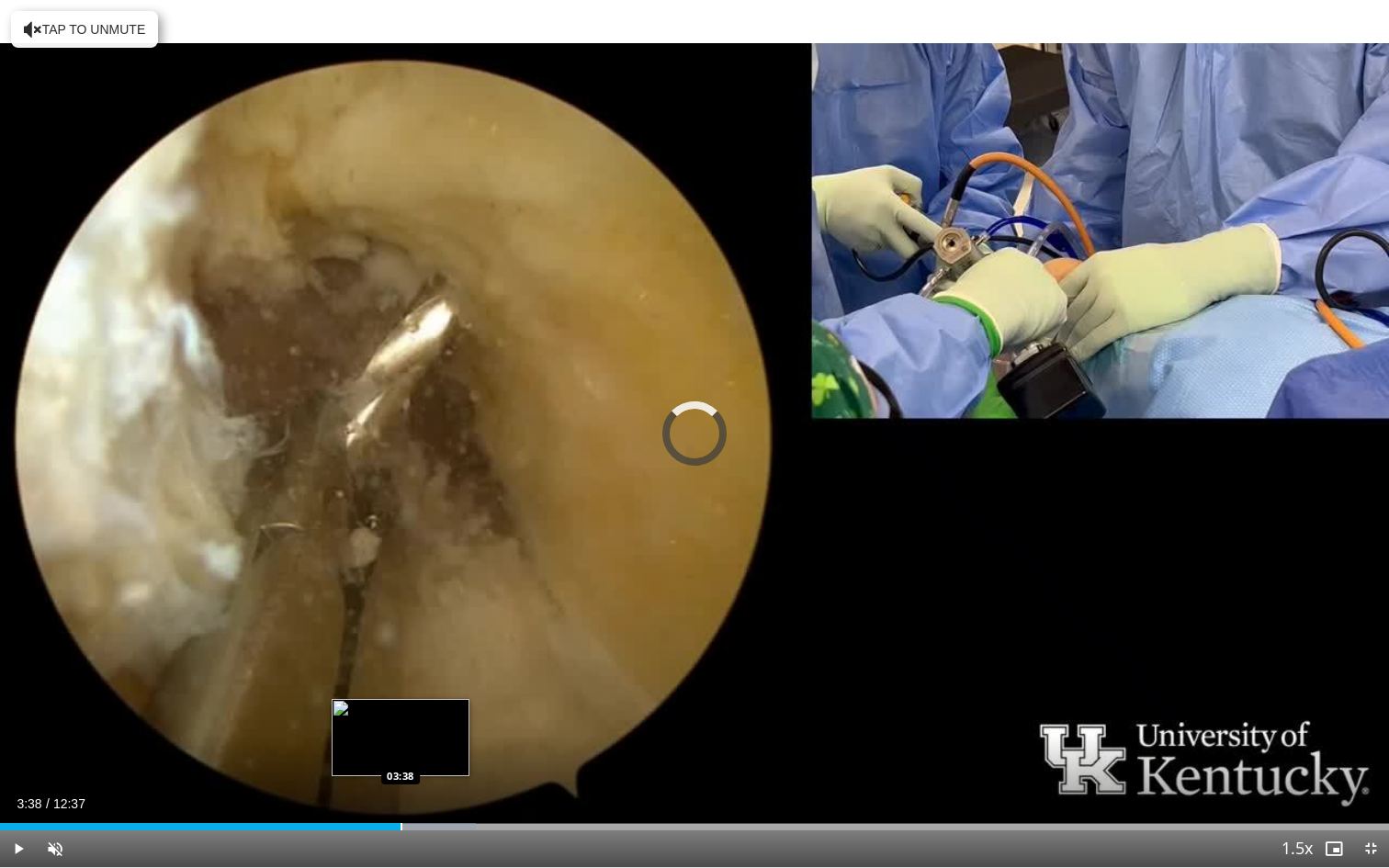 click on "Loaded :  34.24% 02:43 03:38" at bounding box center (694, 821) 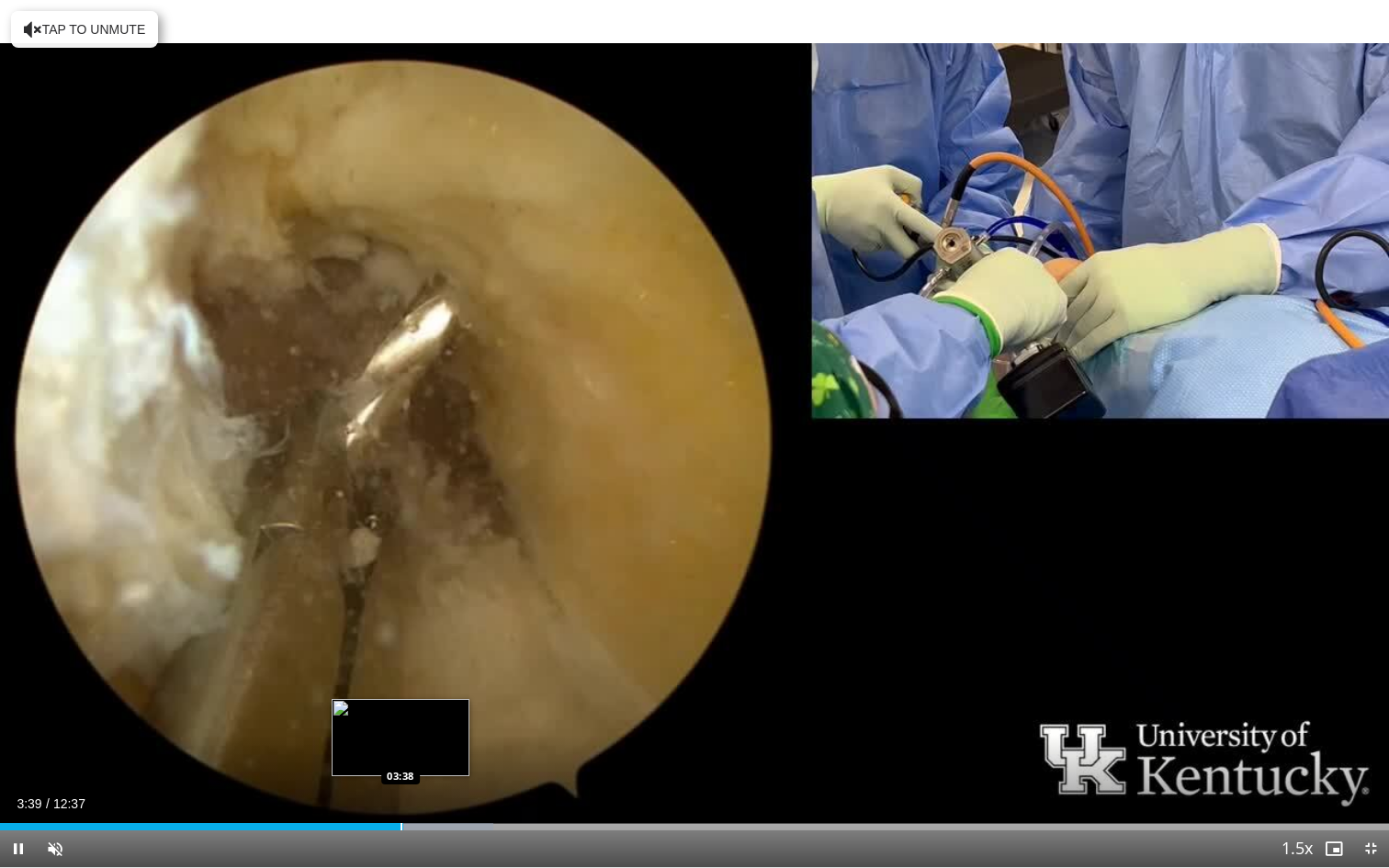 click at bounding box center [401, 827] 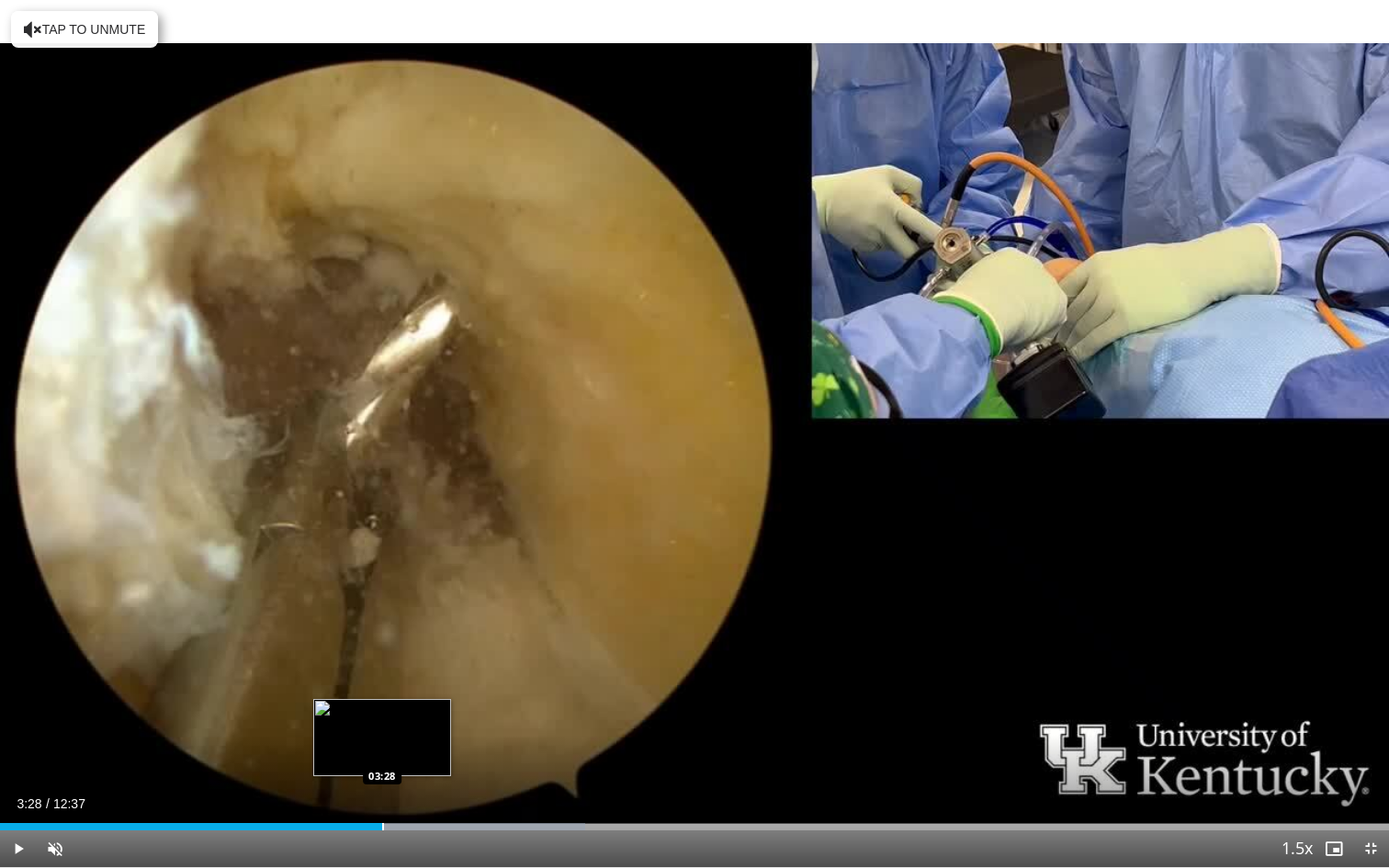 click on "Loaded :  42.16% 03:33 03:28" at bounding box center (694, 827) 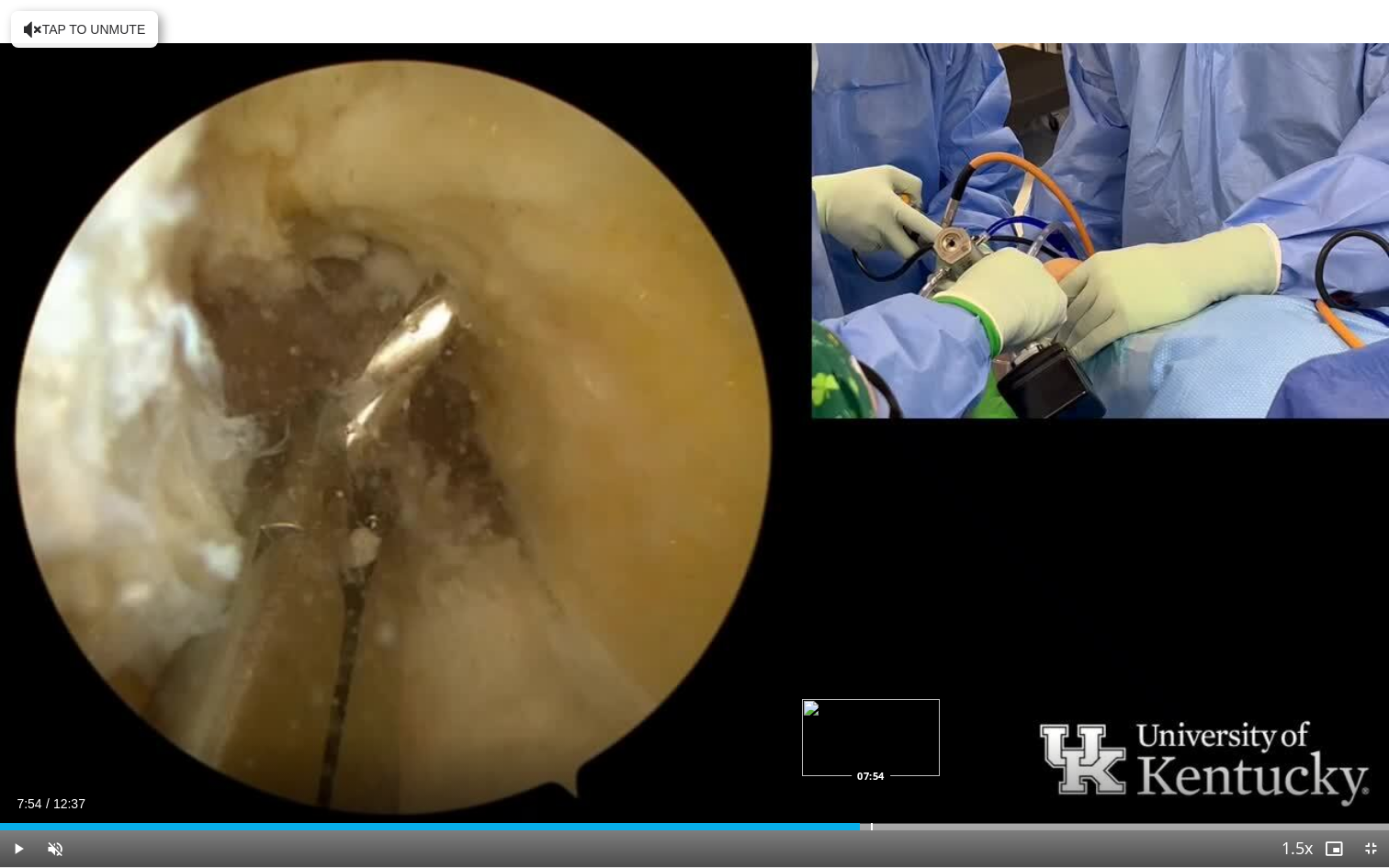 click on "Loaded :  60.72% 07:48 07:54" at bounding box center (694, 821) 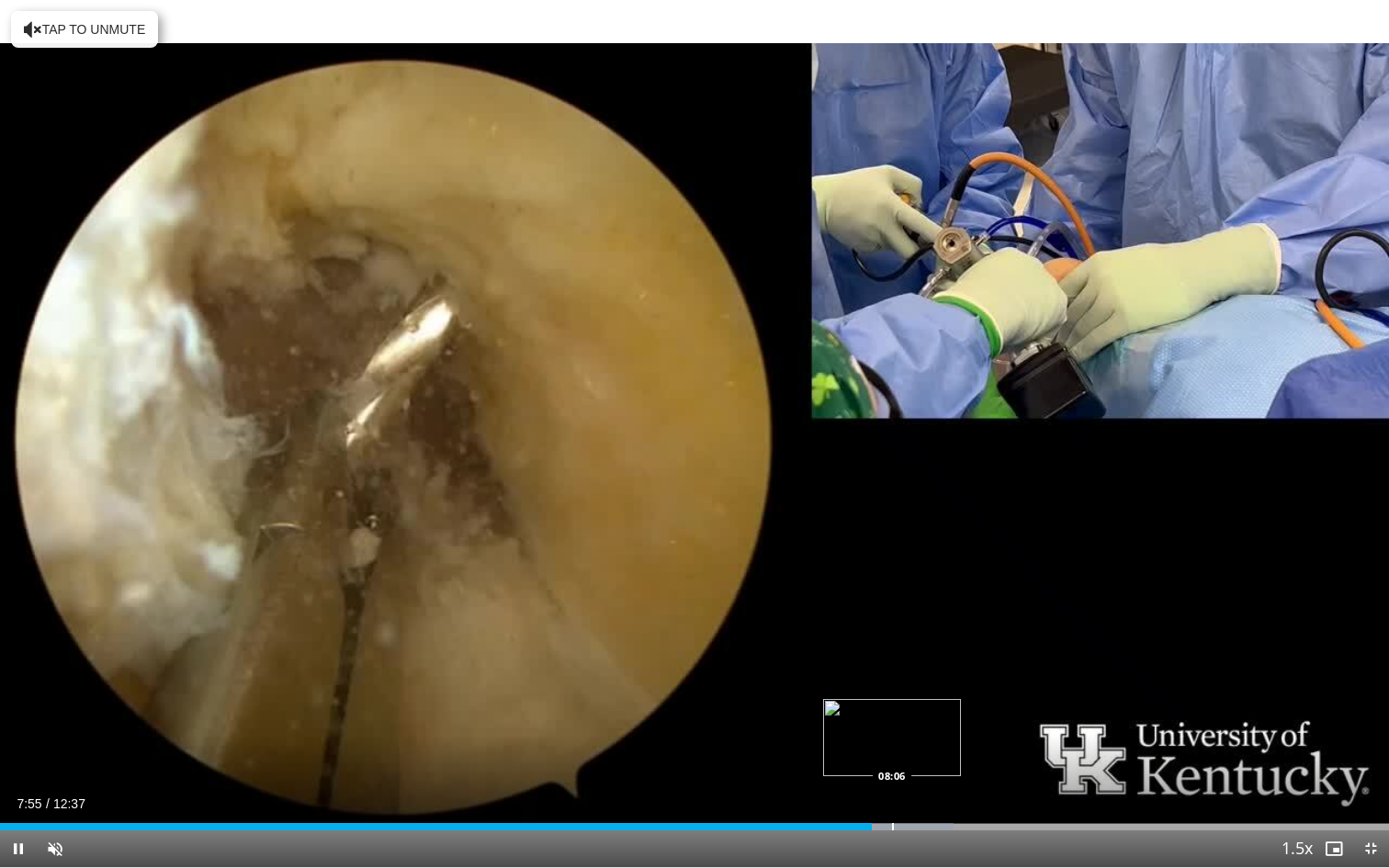 click on "Loaded :  68.64% 07:55 08:06" at bounding box center (694, 821) 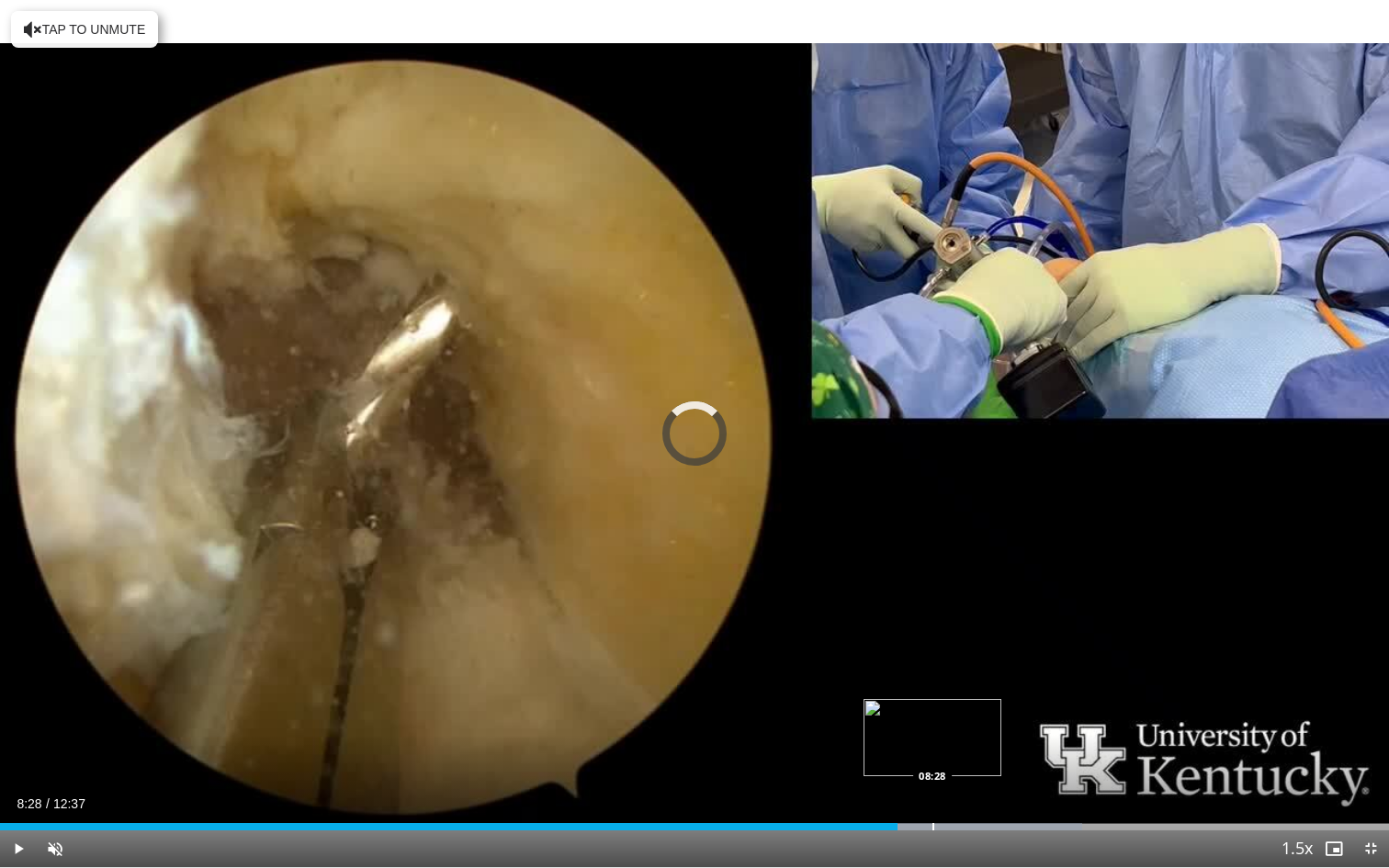 click on "Loaded :  77.88% 08:09 08:28" at bounding box center (694, 821) 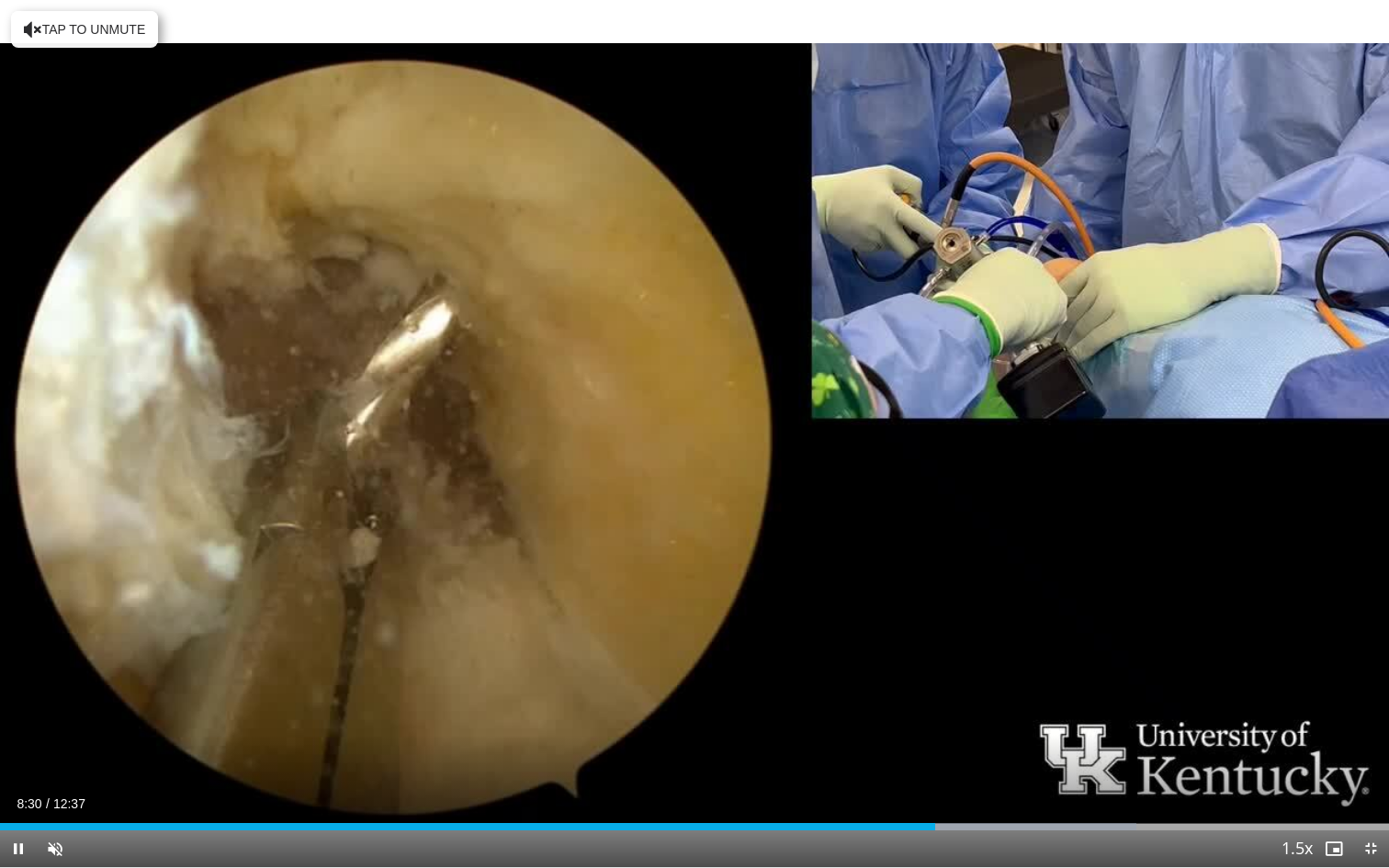 click on "Current Time  8:30 / Duration  12:37 Pause Skip Backward Skip Forward Unmute Loaded :  81.84% 08:30 08:49 Stream Type  LIVE Seek to live, currently behind live LIVE   1.5x Playback Rate 0.5x 0.75x 1x 1.25x 1.5x , selected 1.75x 2x Chapters Chapters Descriptions descriptions off , selected Captions captions off , selected Audio Track en (Main) , selected Exit Fullscreen Enable picture-in-picture mode" at bounding box center [694, 849] 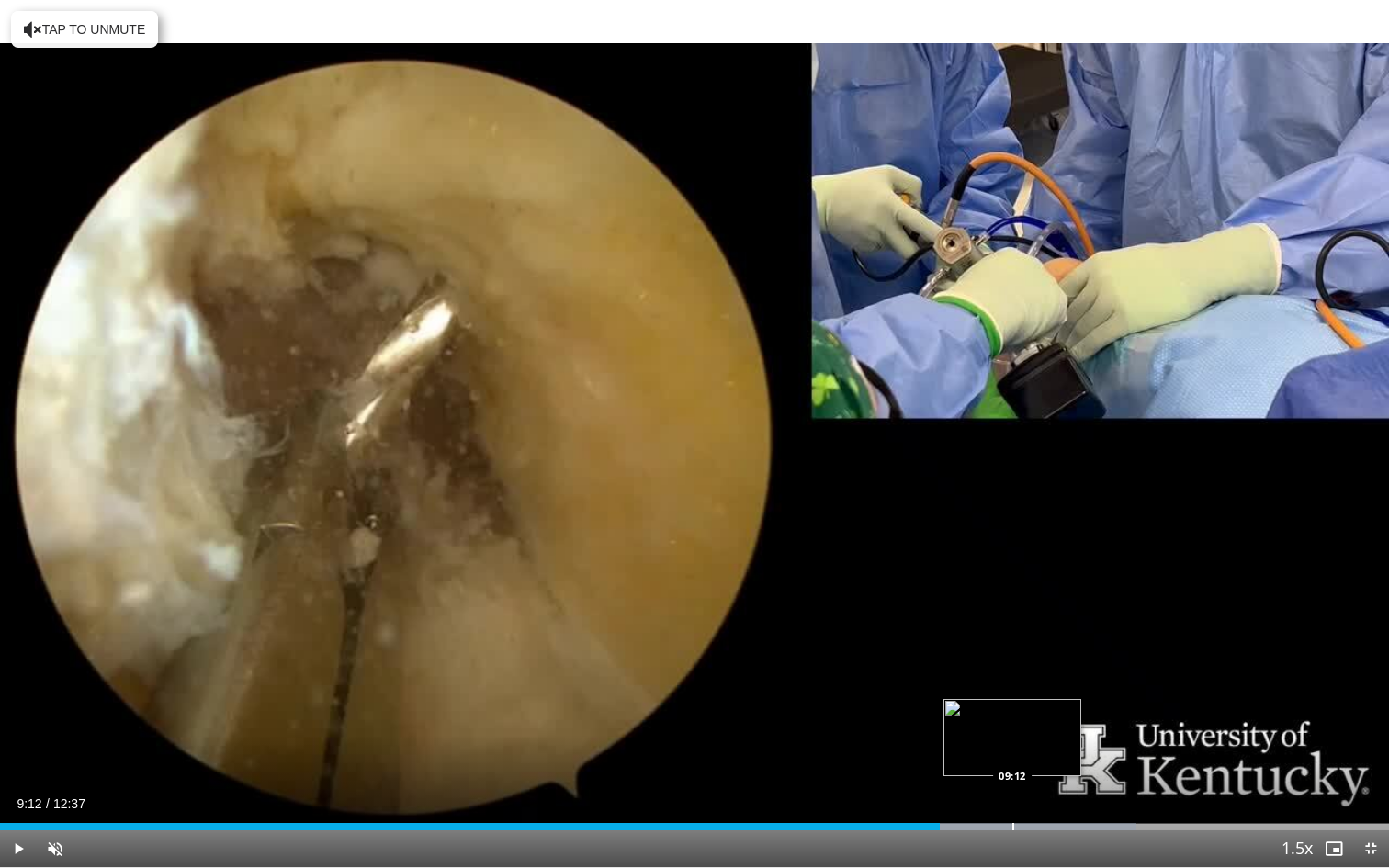 click on "Loaded :  81.84% 08:32 09:12" at bounding box center (694, 827) 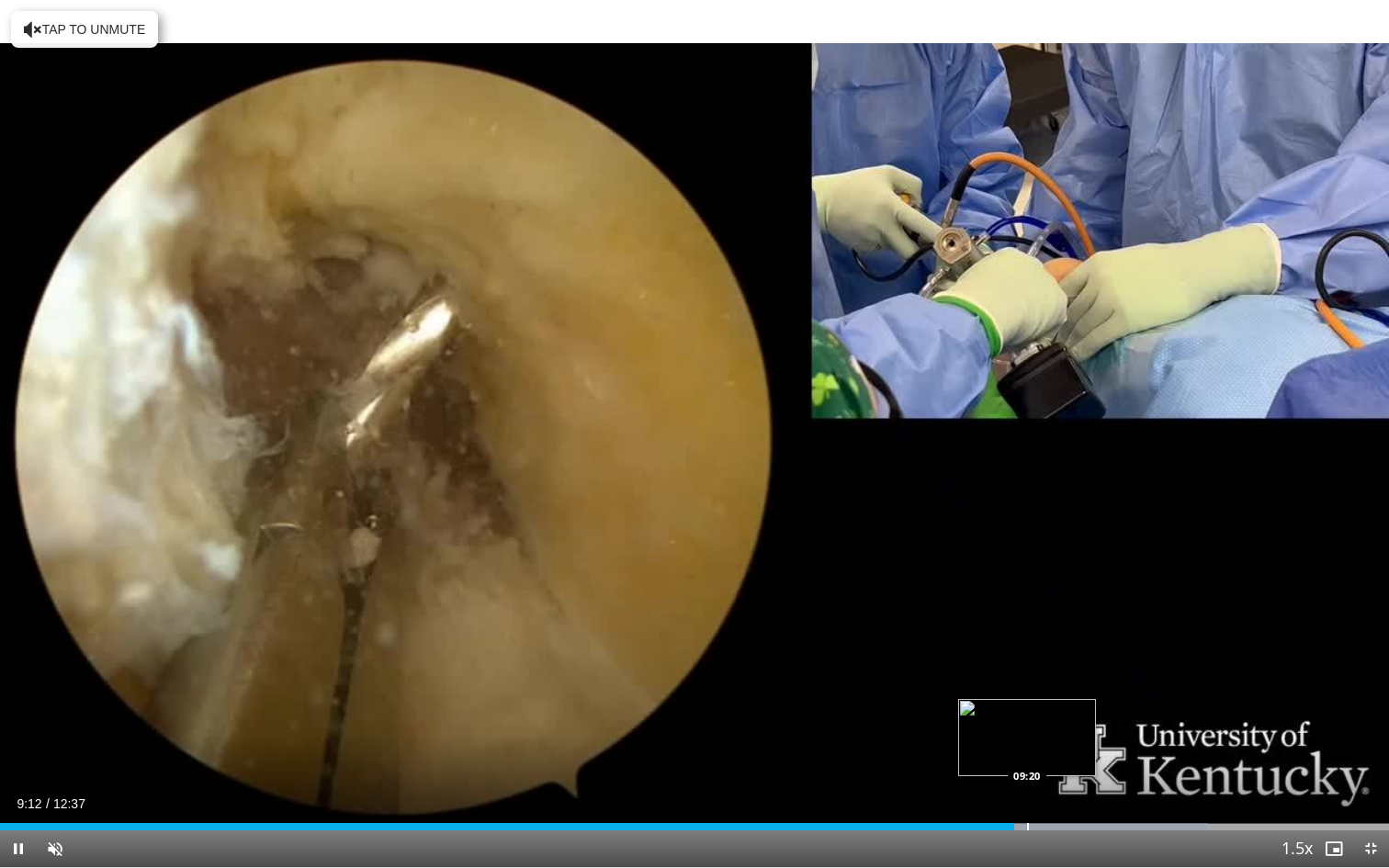 click on "Loaded :  86.96% 09:13 09:20" at bounding box center (694, 821) 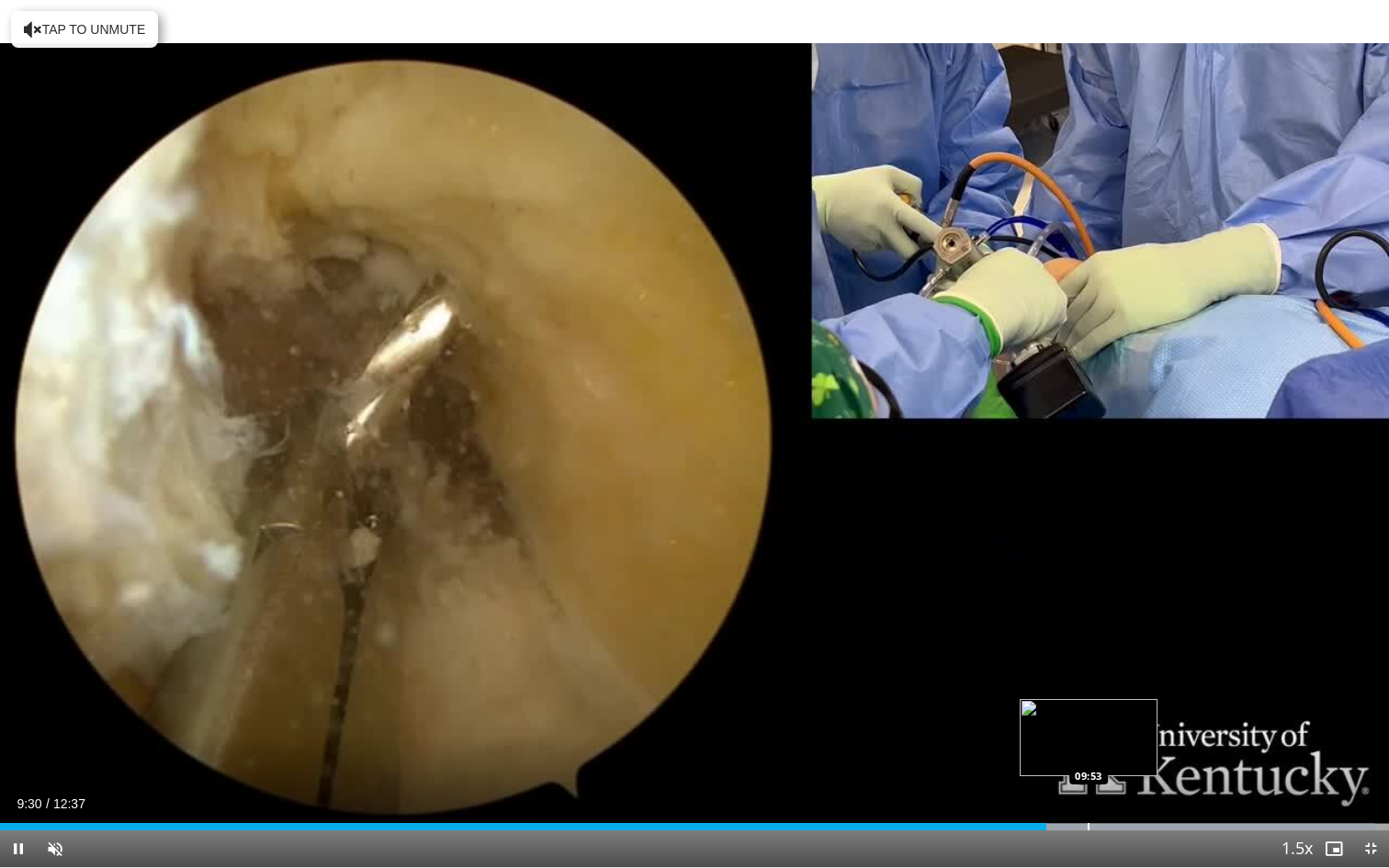 click on "Loaded :  98.99% 09:30 09:53" at bounding box center (694, 821) 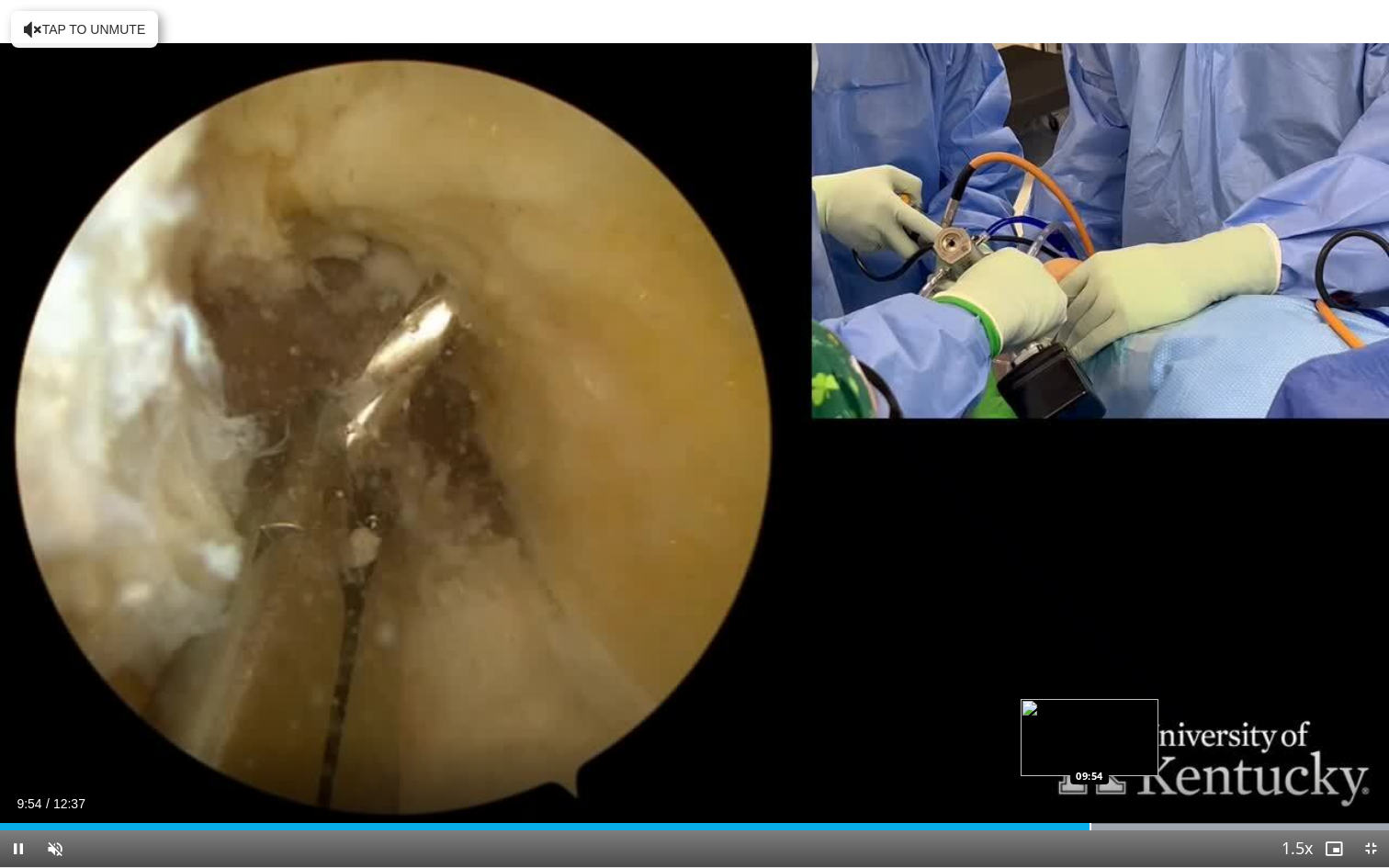 click on "Loaded :  99.99% 09:54 09:54" at bounding box center [694, 821] 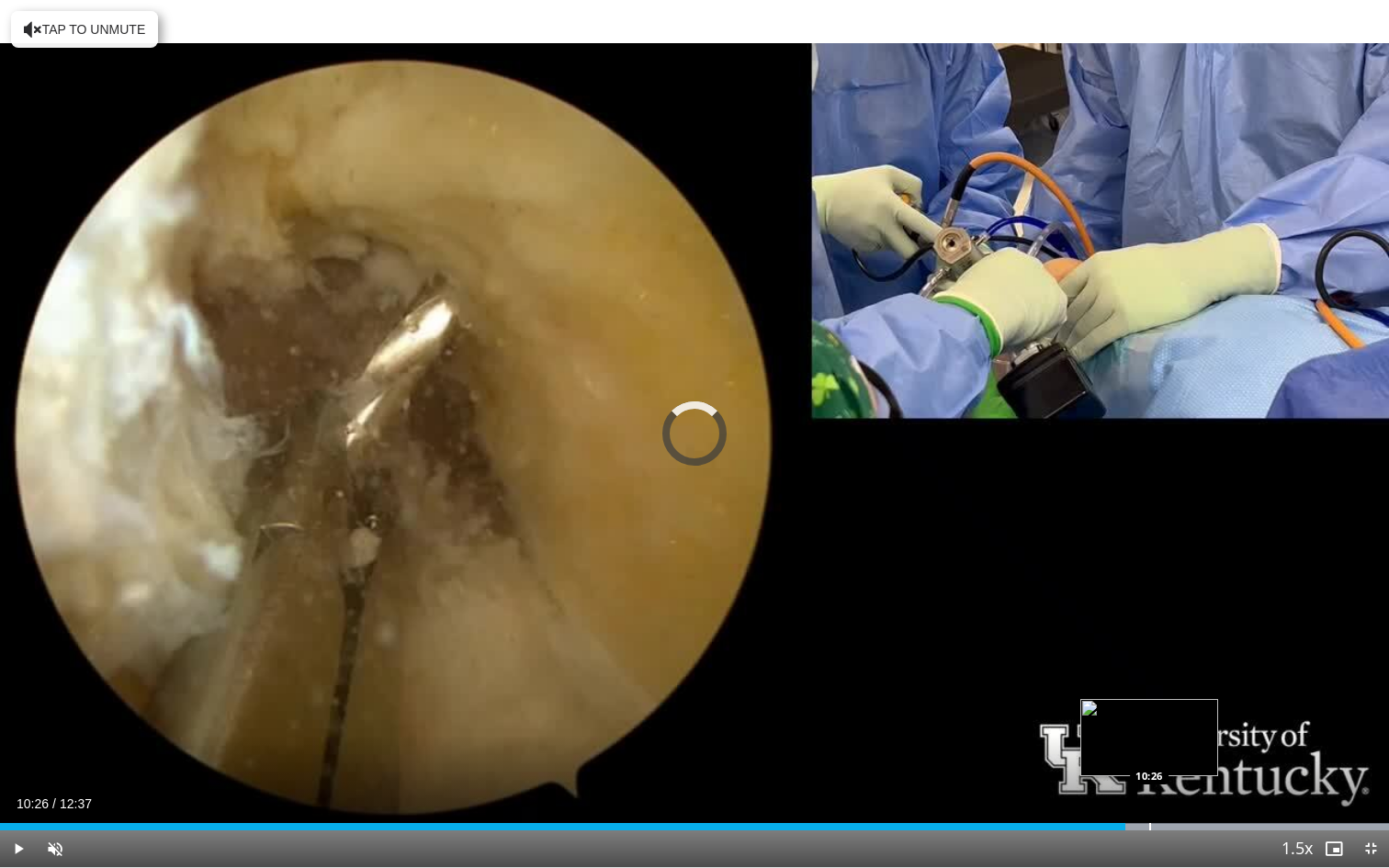 click at bounding box center [1150, 827] 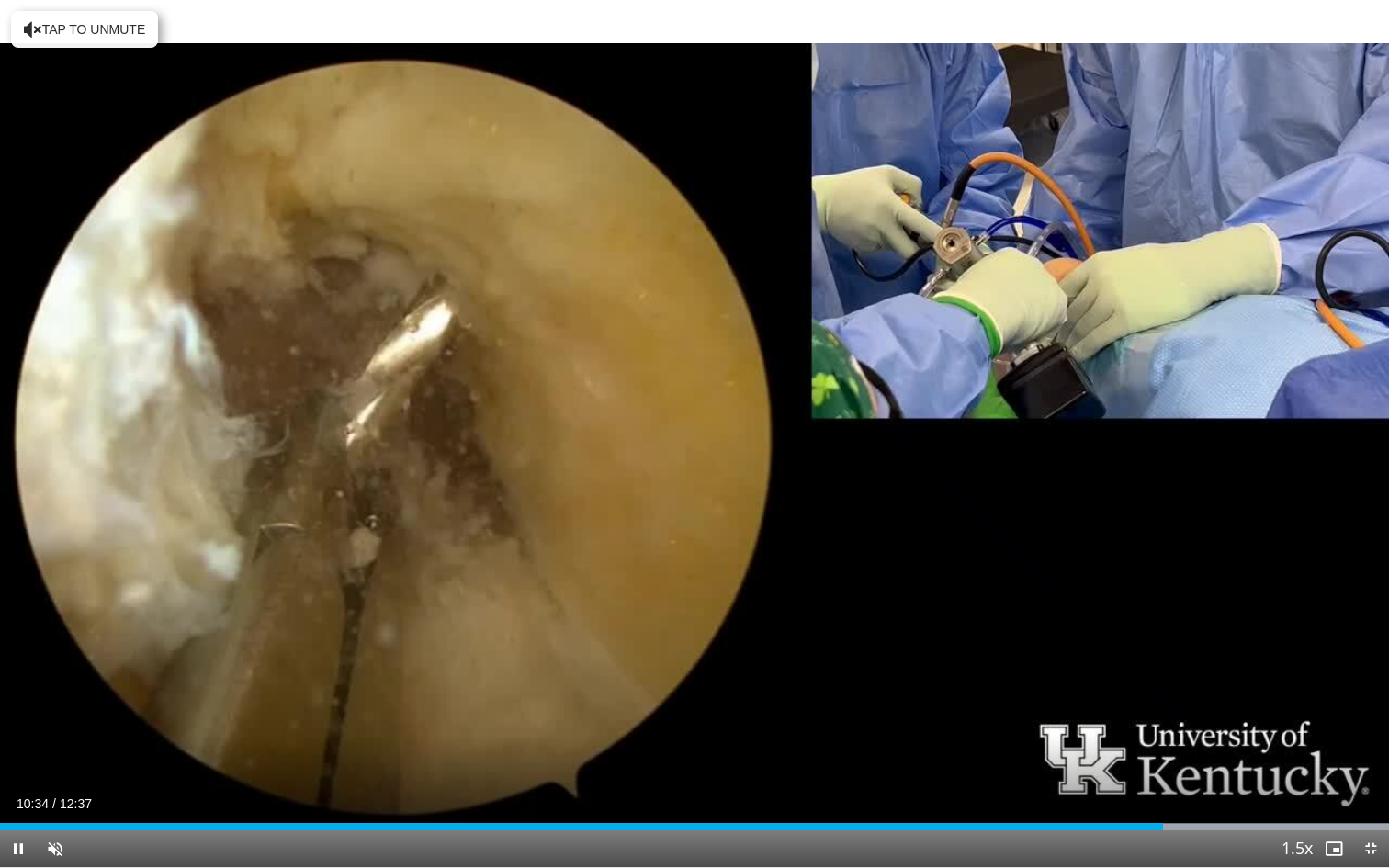 click on "Current Time  10:34 / Duration  12:37" at bounding box center (694, 804) 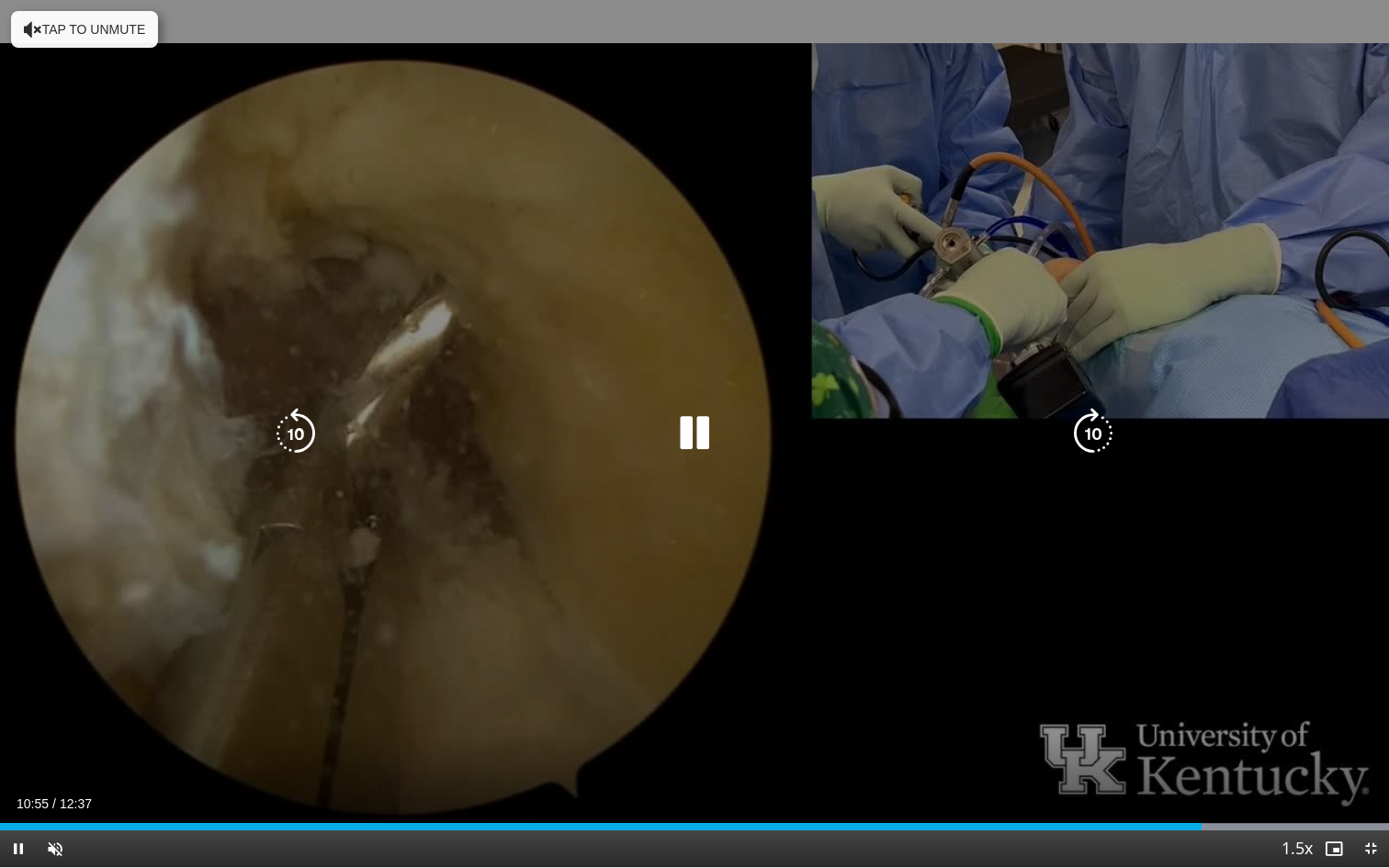 click on "10 seconds
Tap to unmute" at bounding box center [694, 434] 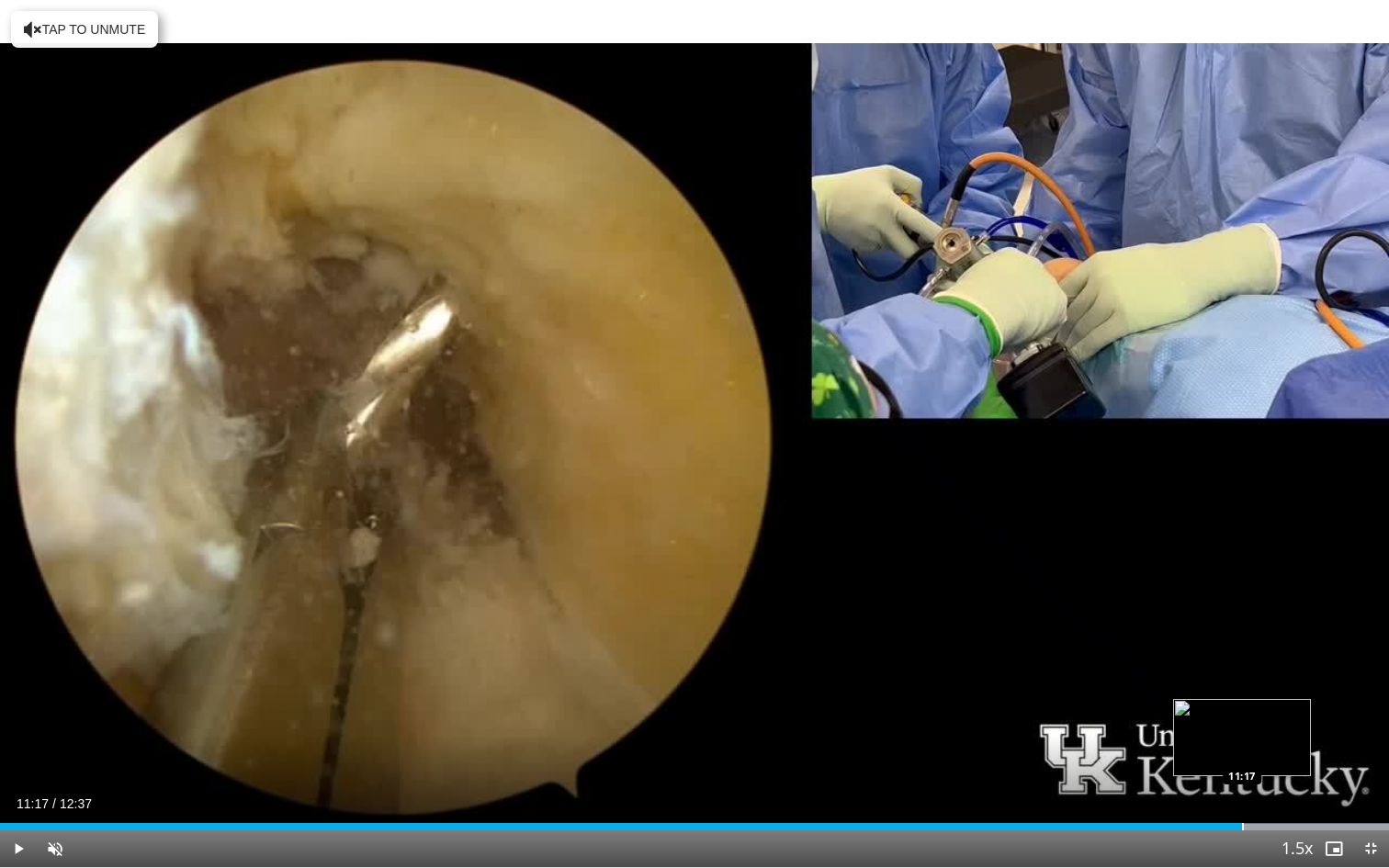 click at bounding box center [1243, 827] 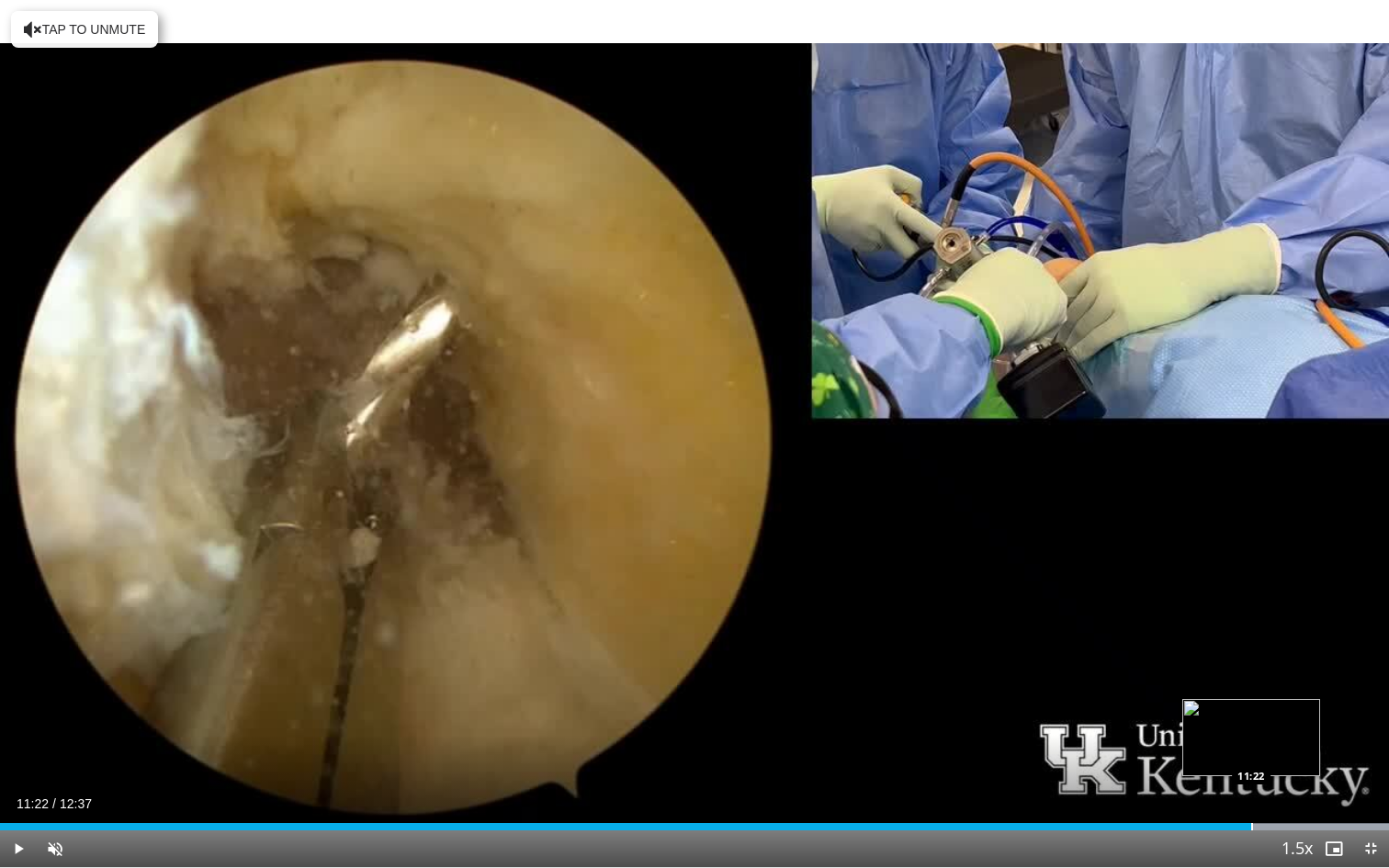 click at bounding box center (1252, 827) 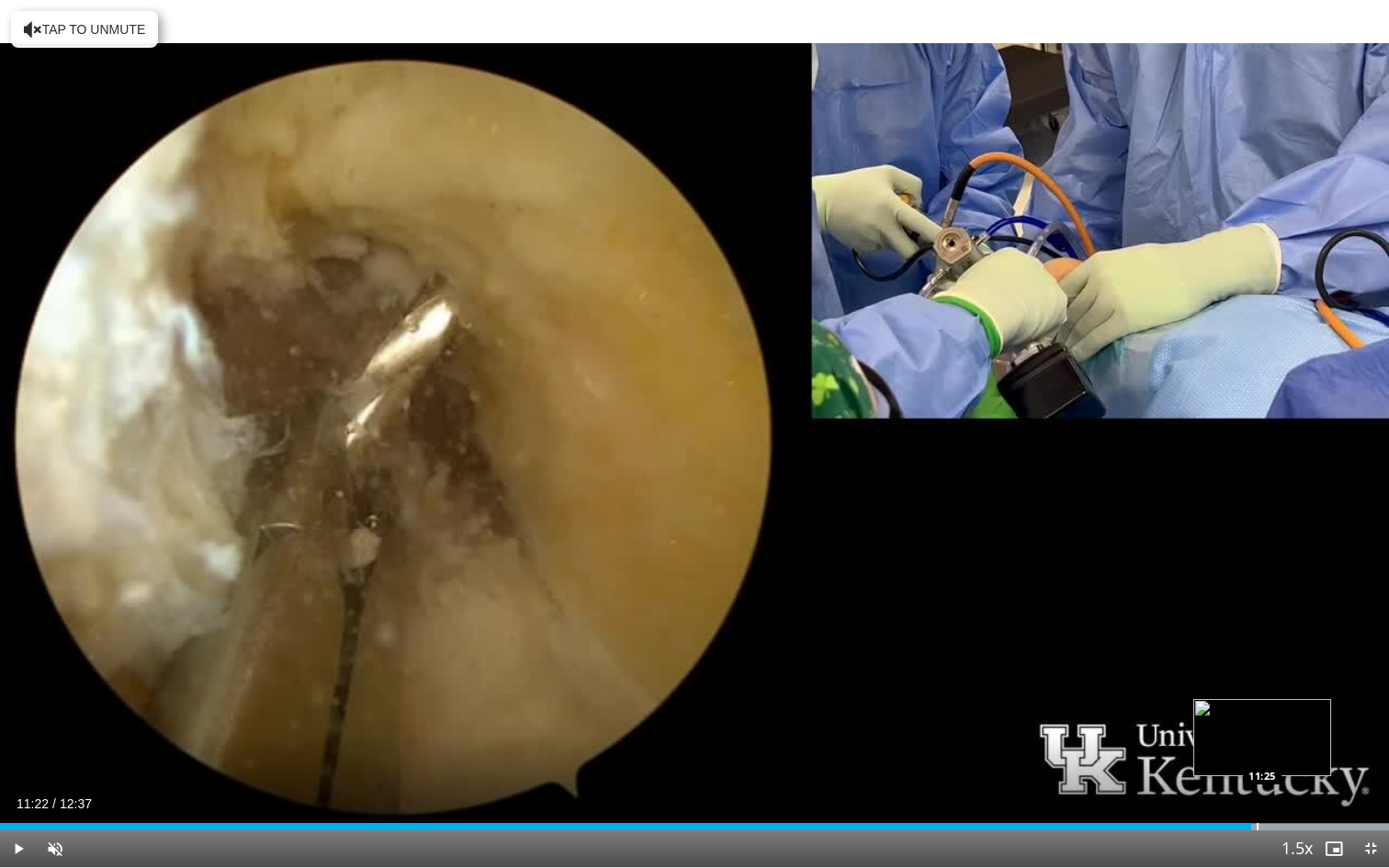 click at bounding box center (1258, 827) 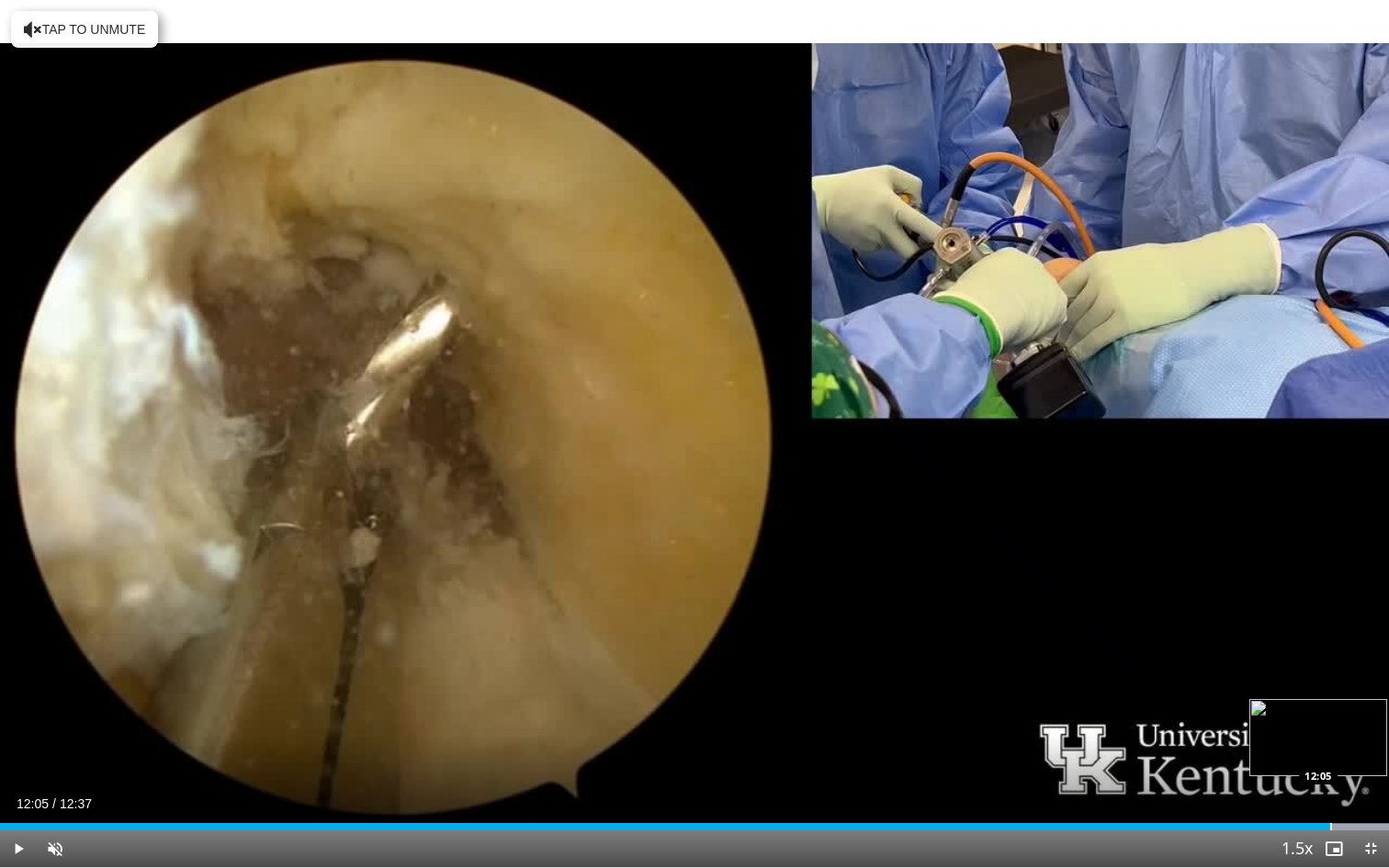 click on "Loaded :  99.99% 11:31 12:05" at bounding box center (694, 821) 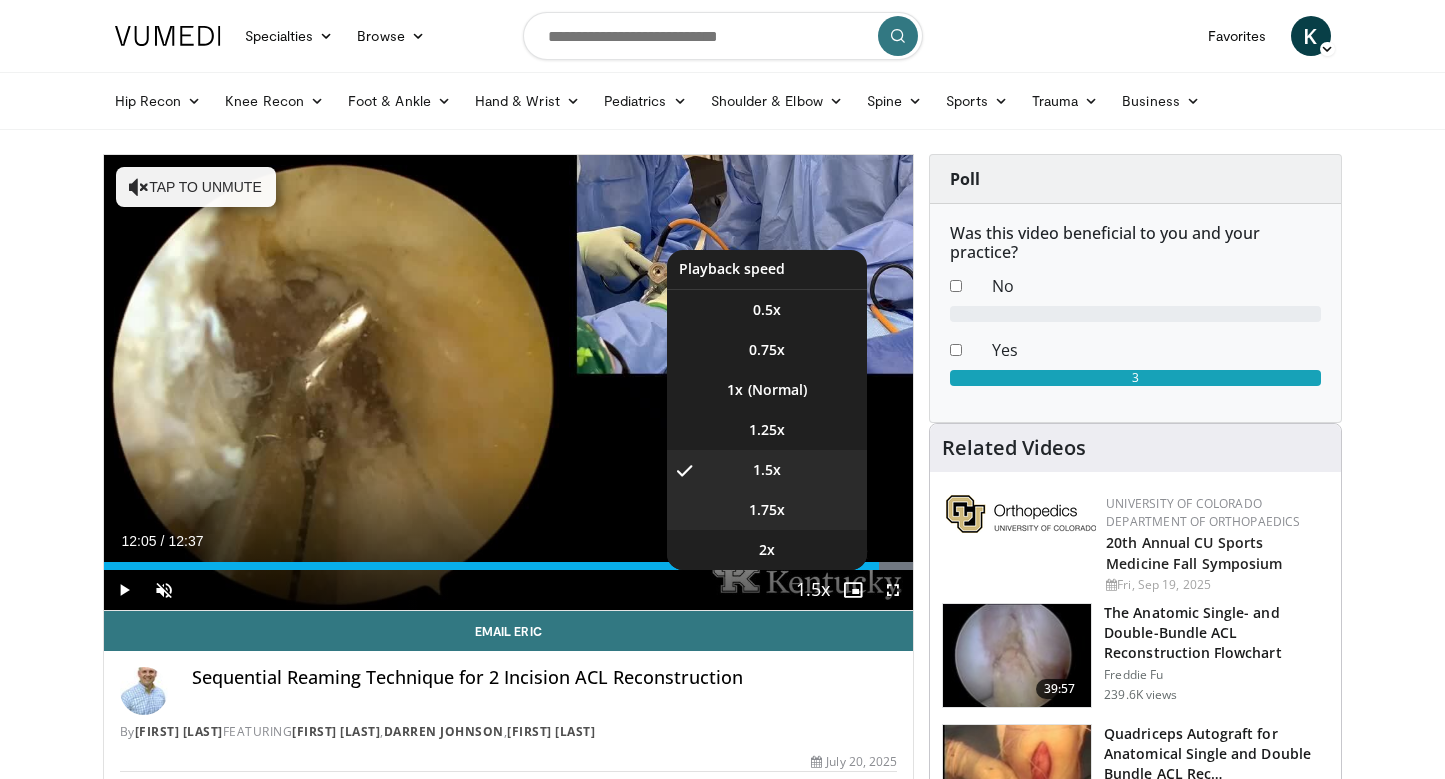 click on "1.75x" at bounding box center (767, 510) 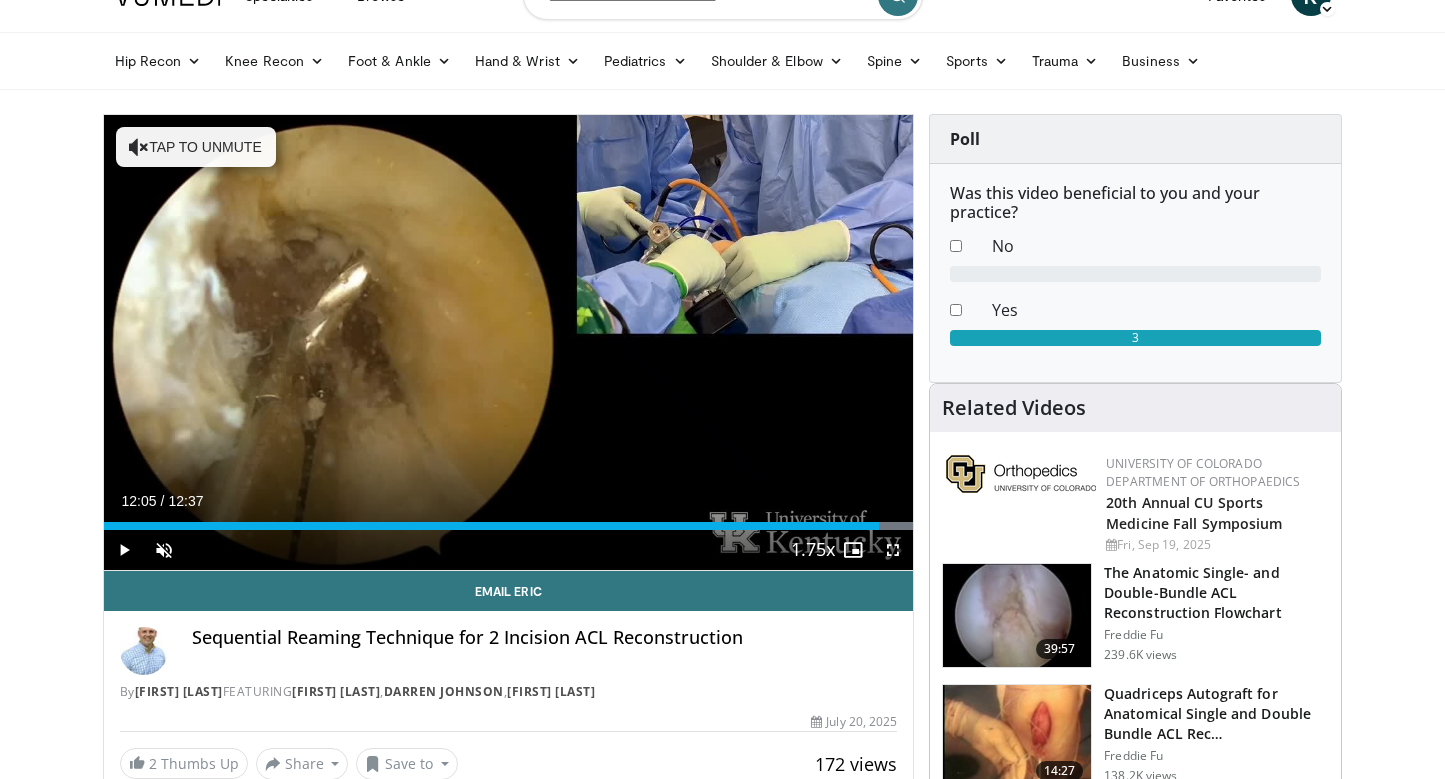 scroll, scrollTop: 75, scrollLeft: 0, axis: vertical 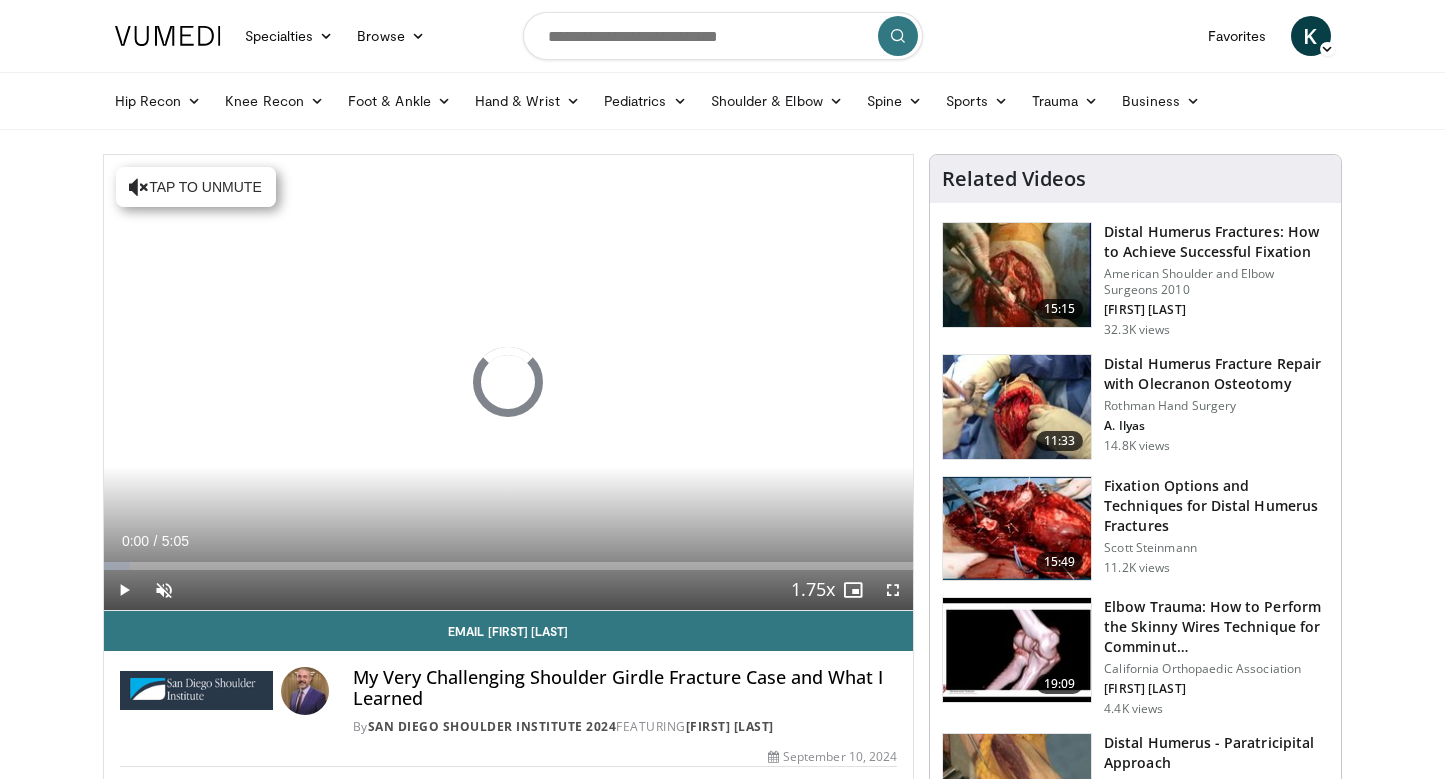 click at bounding box center [893, 590] 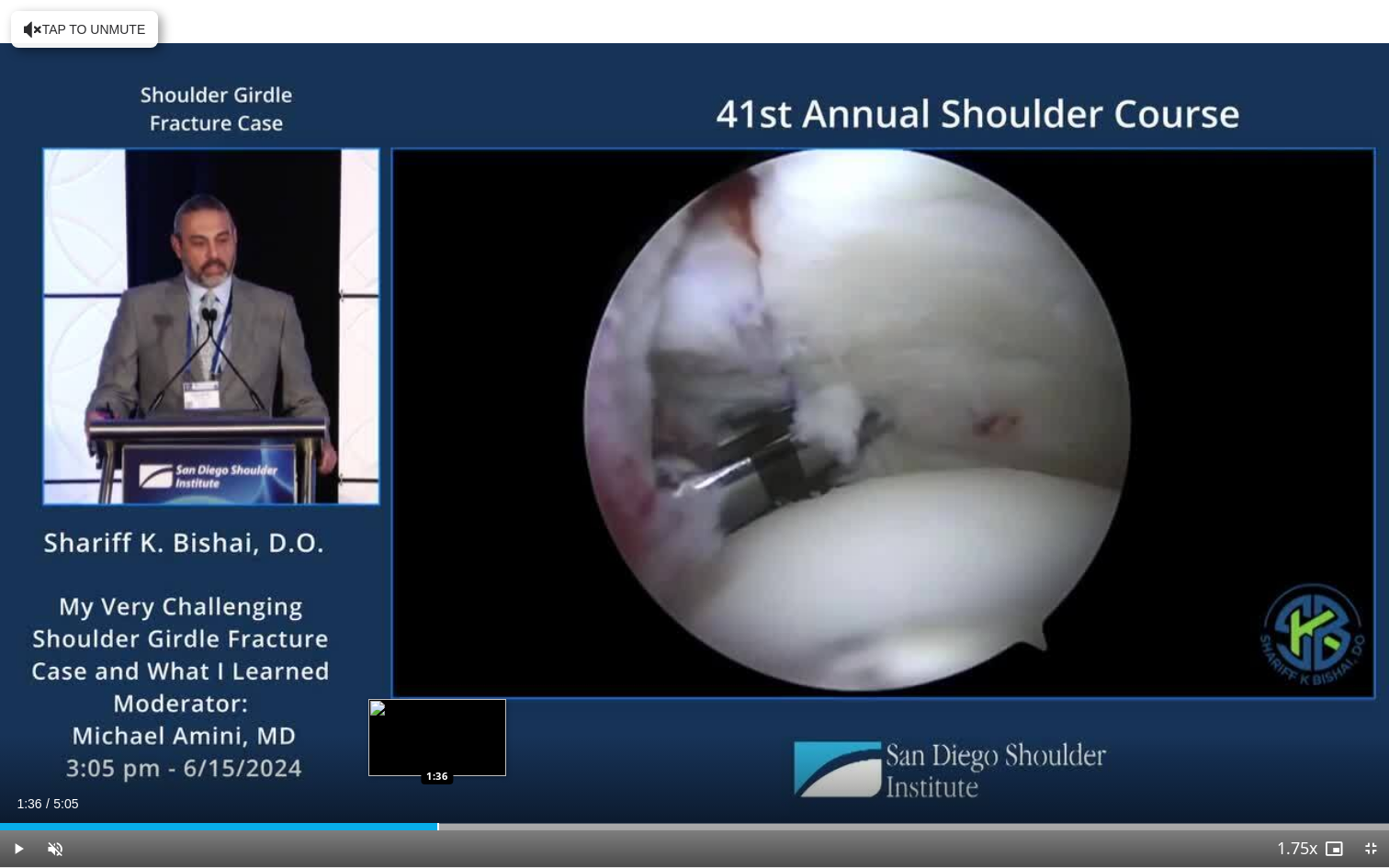 click at bounding box center [438, 827] 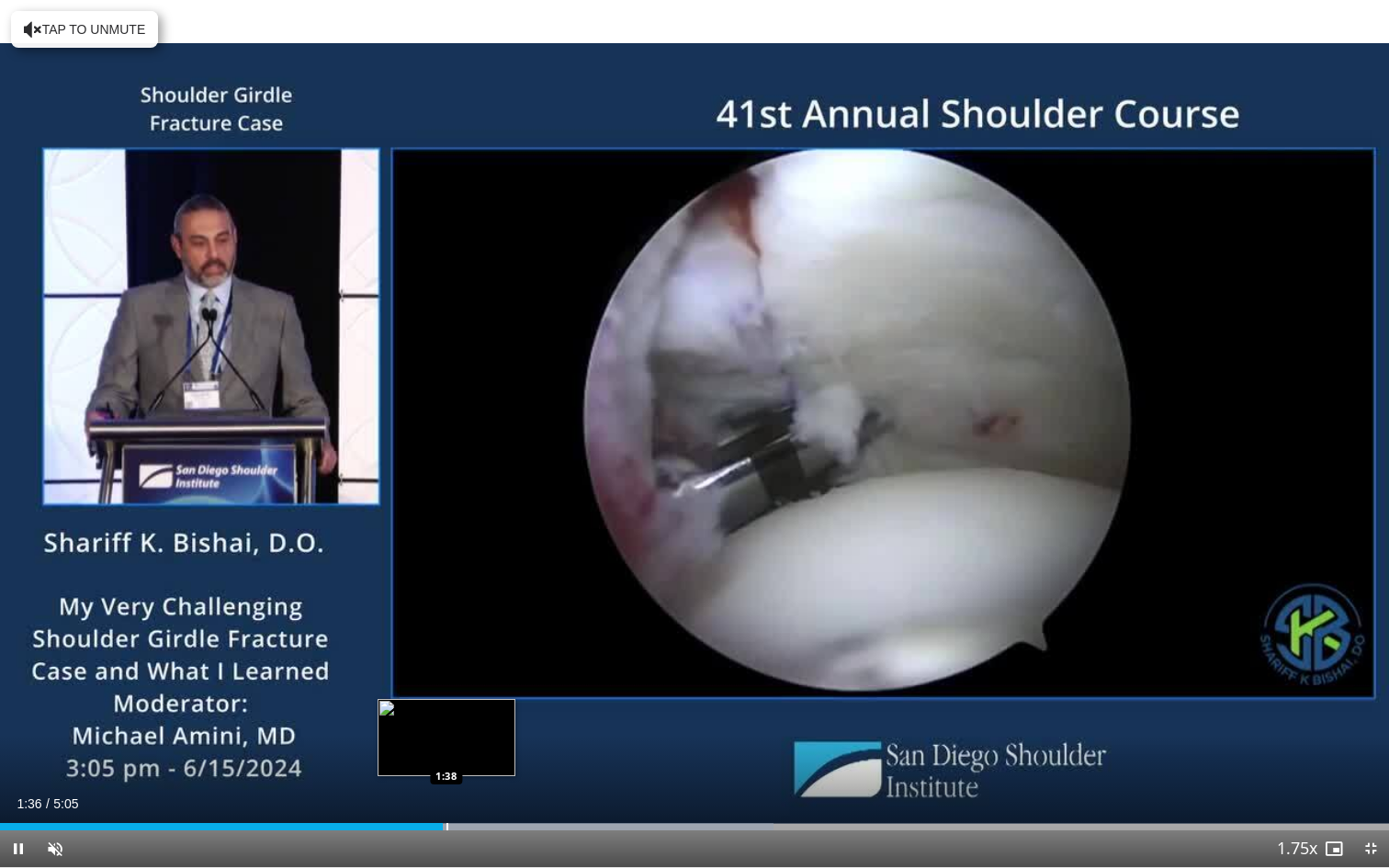 click on "Loaded :  55.70% 1:37 1:38" at bounding box center (694, 821) 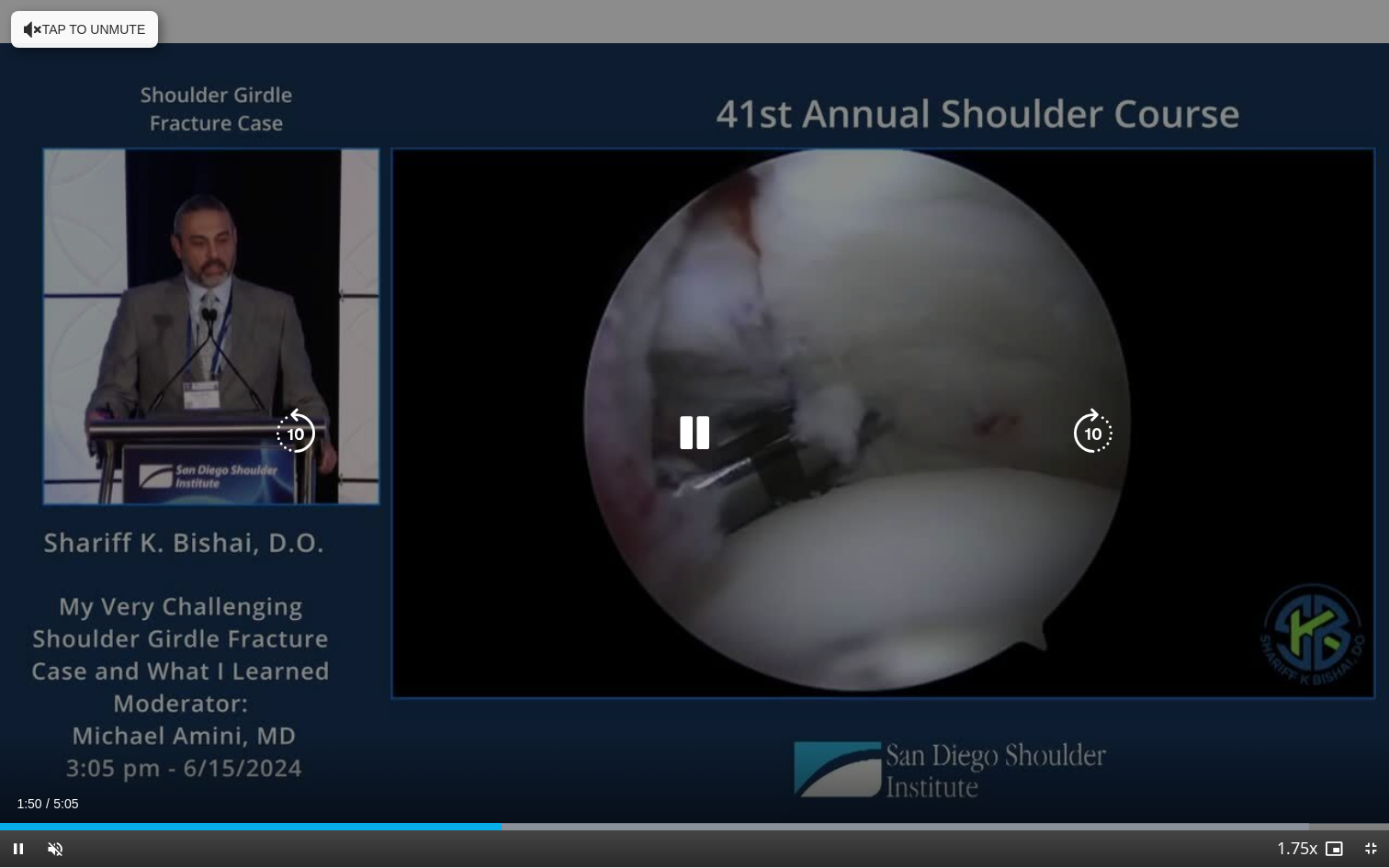 click at bounding box center [296, 434] 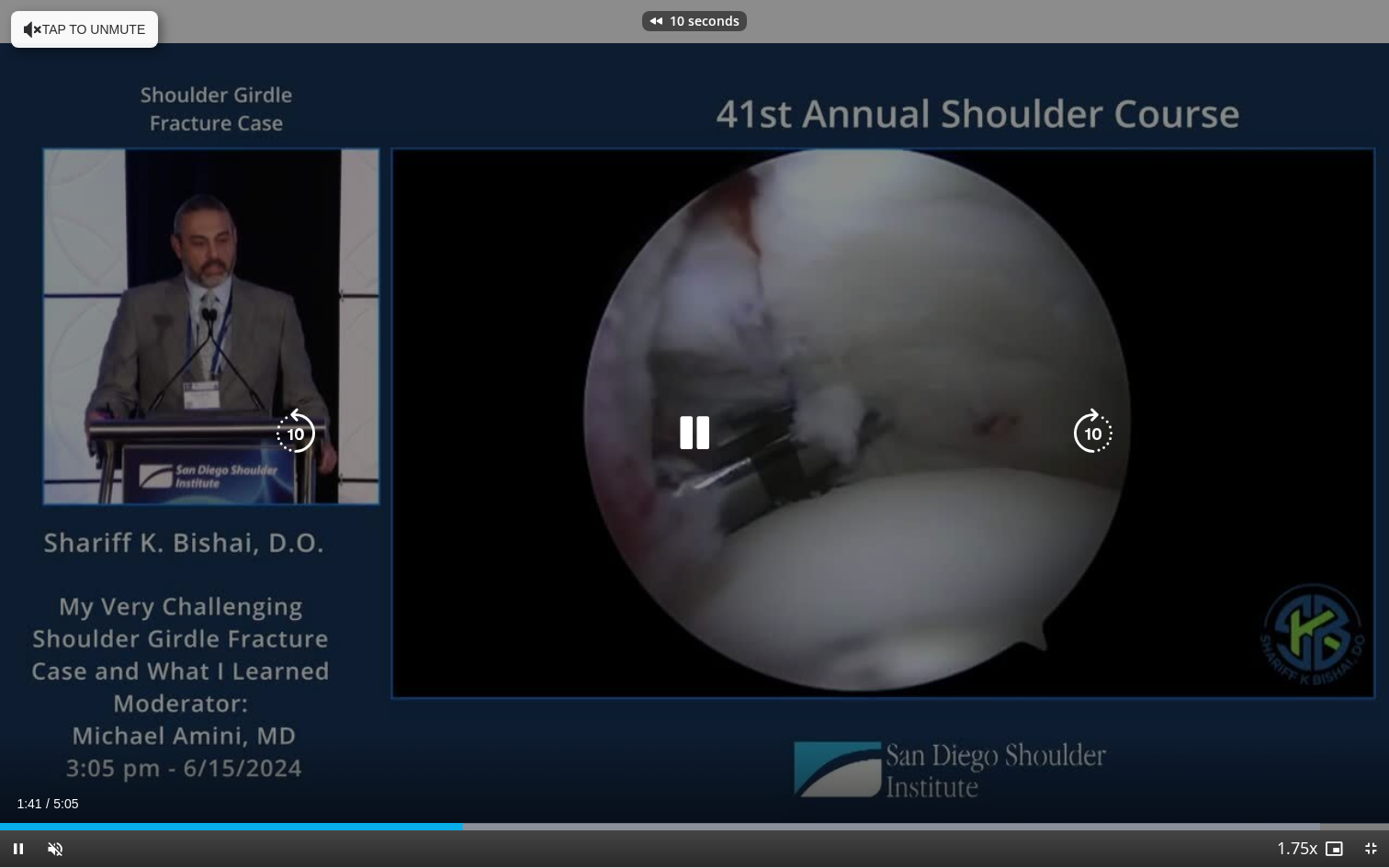 click on "10 seconds
Tap to unmute" at bounding box center [694, 434] 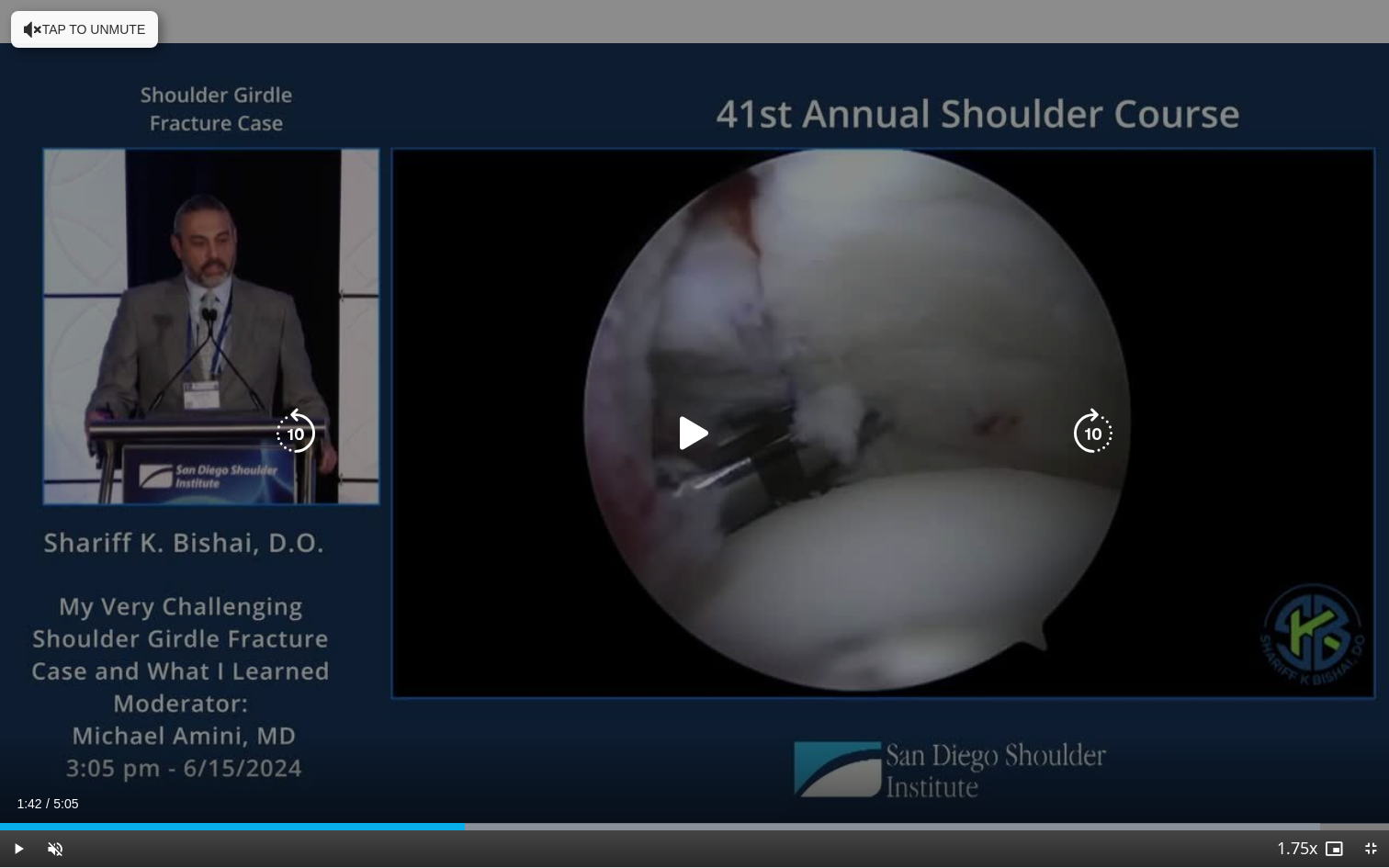click on "10 seconds
Tap to unmute" at bounding box center [694, 434] 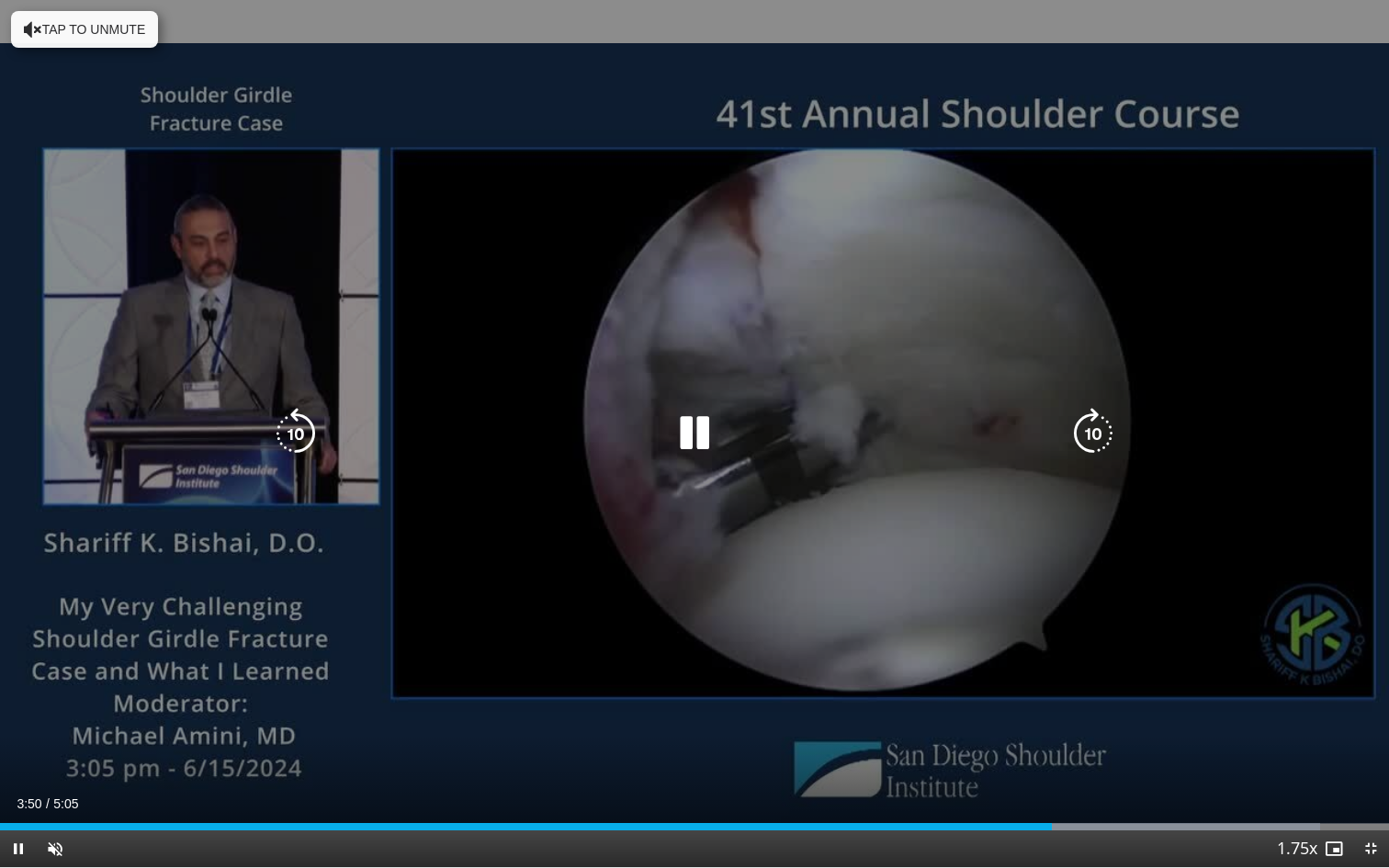 click on "10 seconds
Tap to unmute" at bounding box center (694, 434) 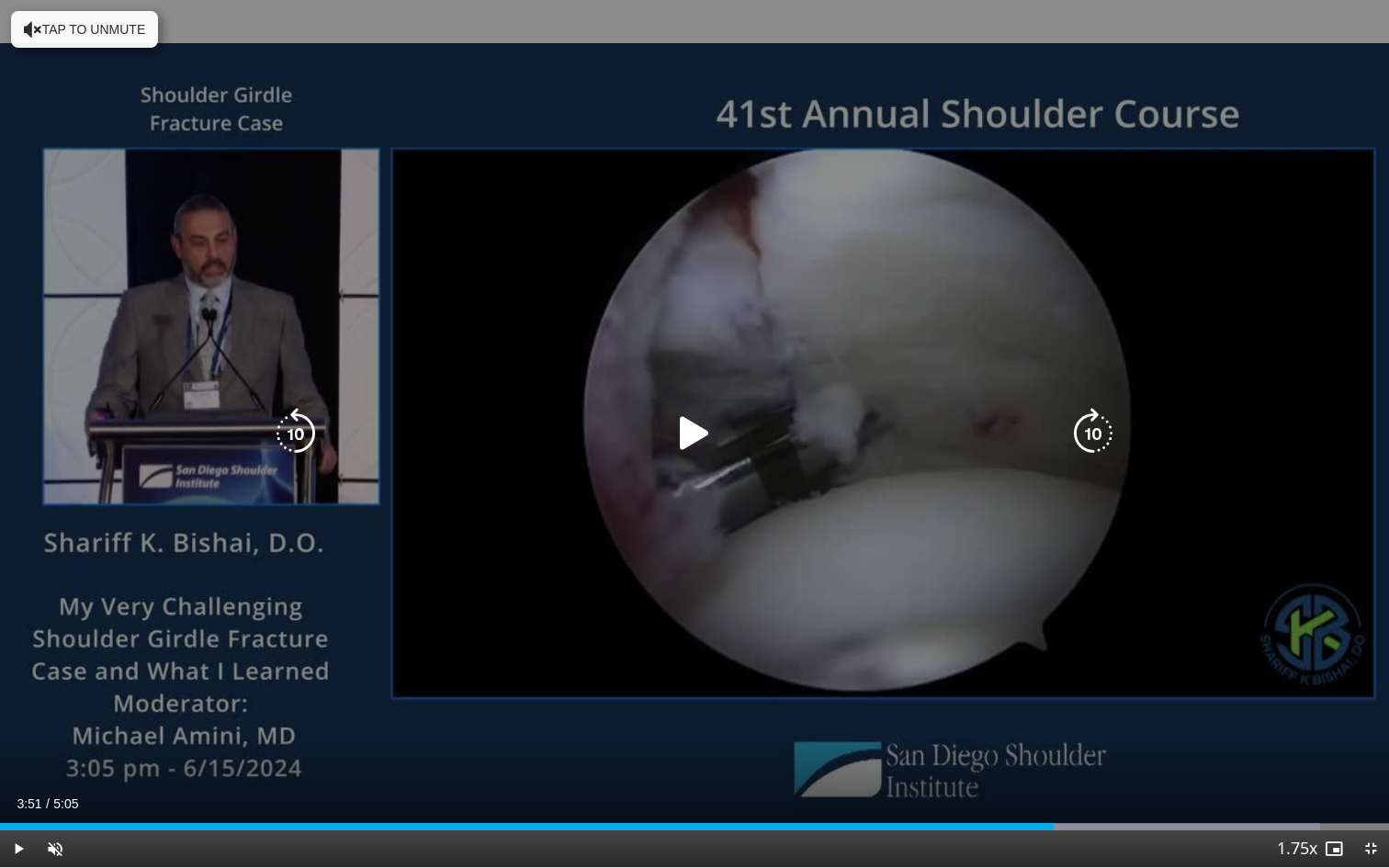 click on "10 seconds
Tap to unmute" at bounding box center [694, 434] 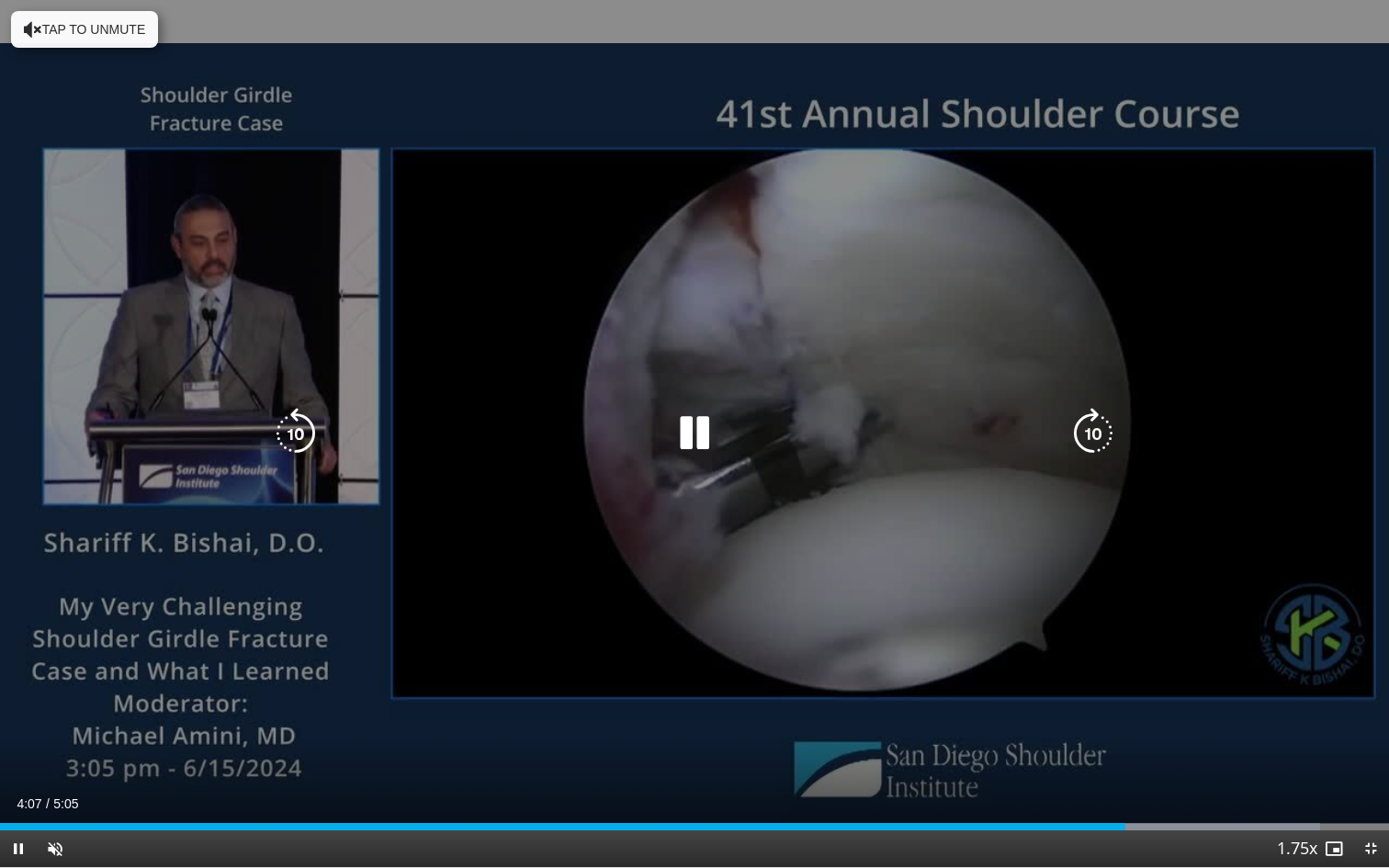click at bounding box center [1093, 434] 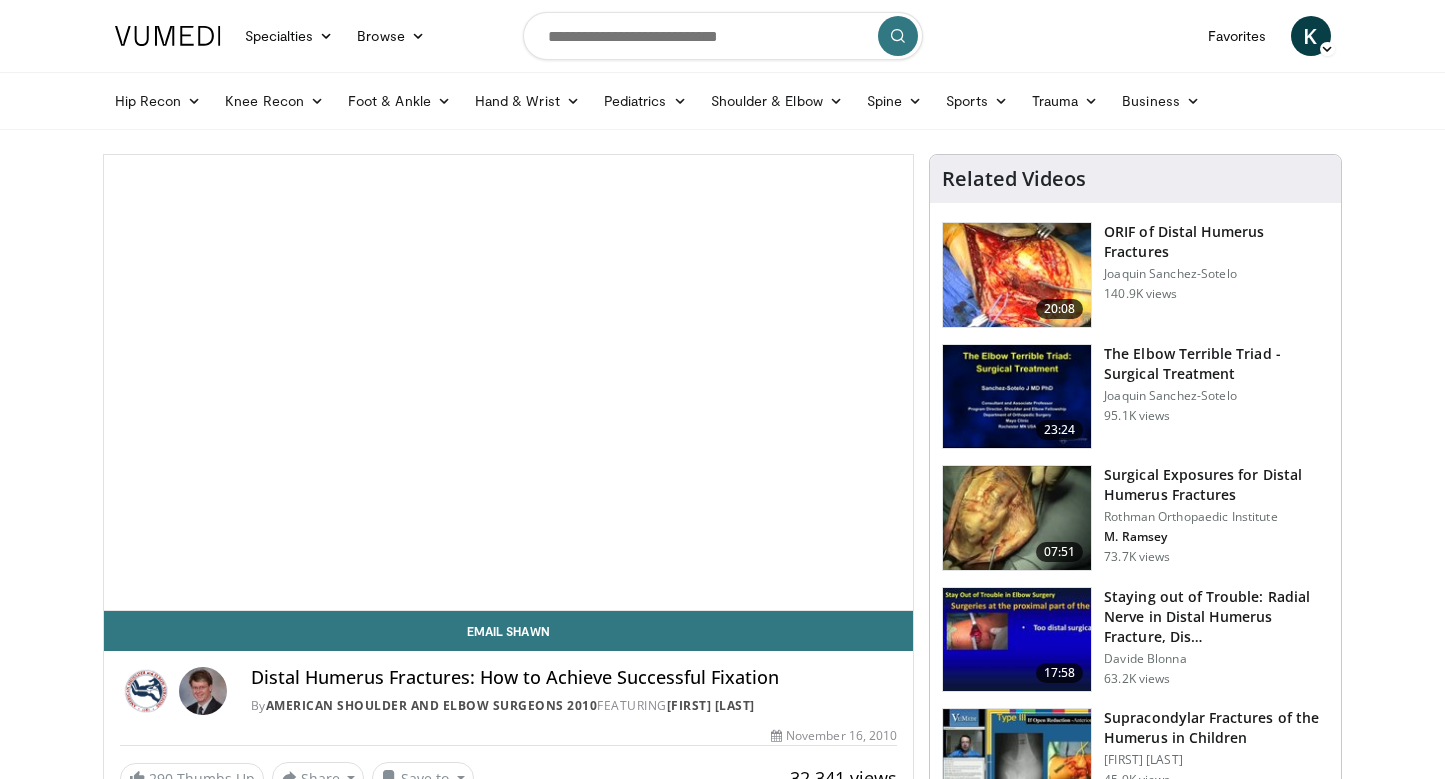 scroll, scrollTop: 0, scrollLeft: 0, axis: both 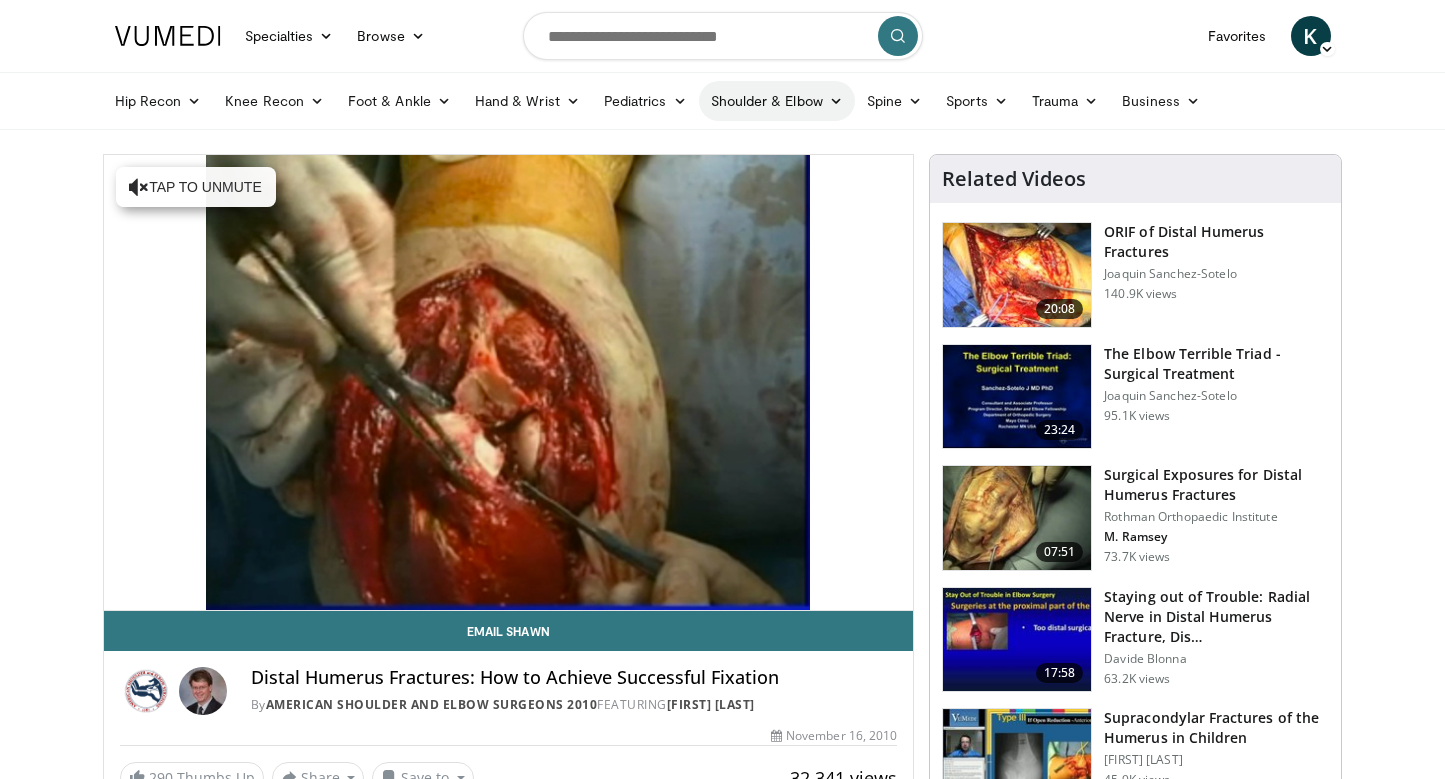 click on "Shoulder & Elbow" at bounding box center [777, 101] 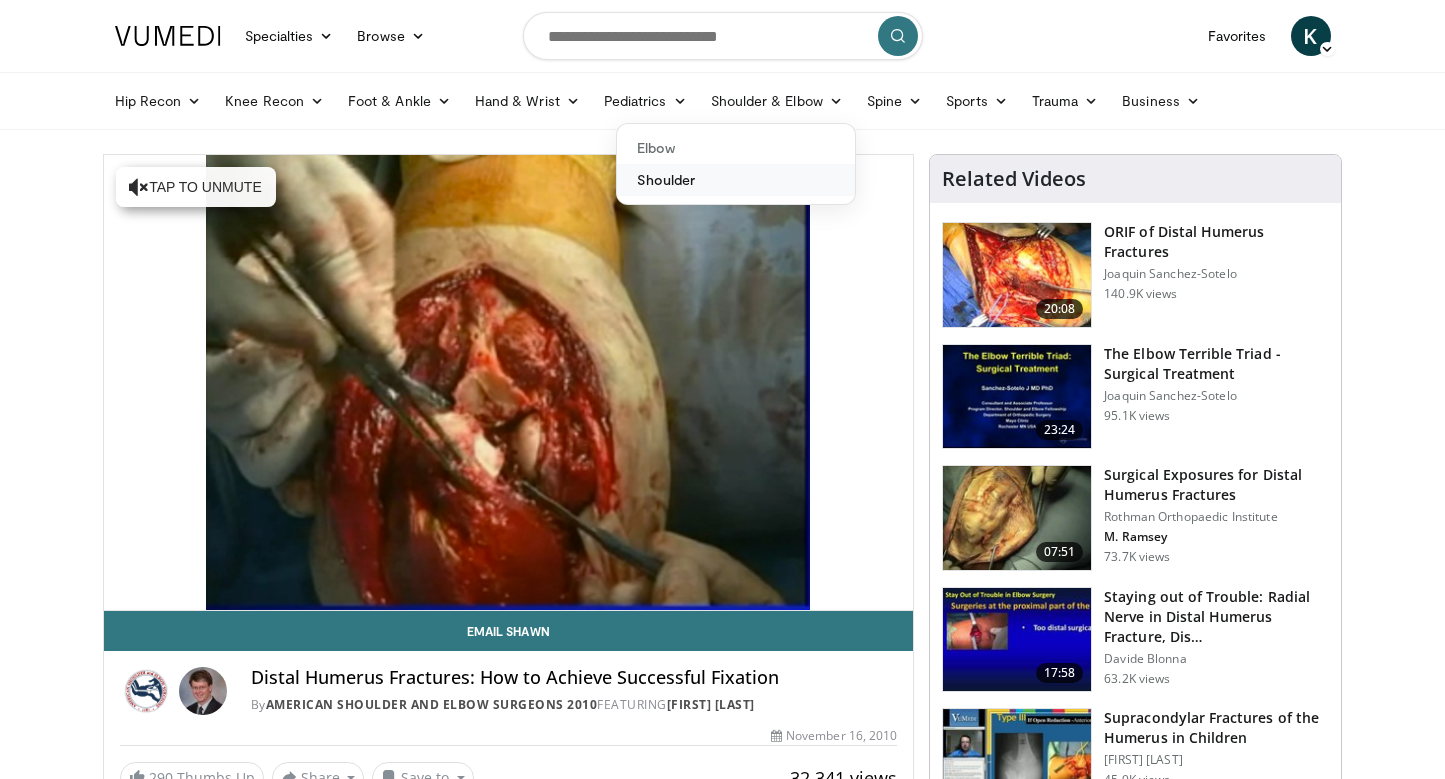 click on "Shoulder" at bounding box center (736, 180) 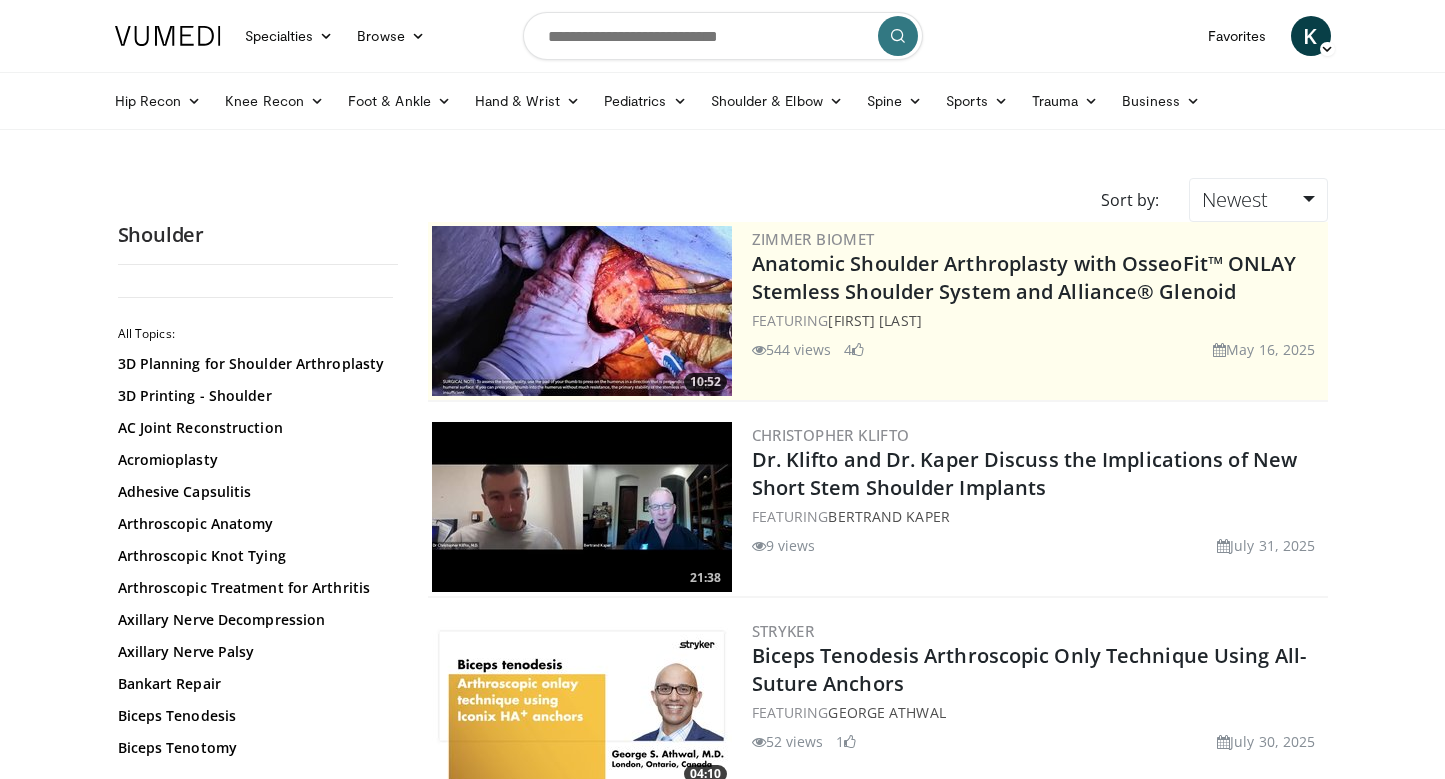 scroll, scrollTop: 0, scrollLeft: 0, axis: both 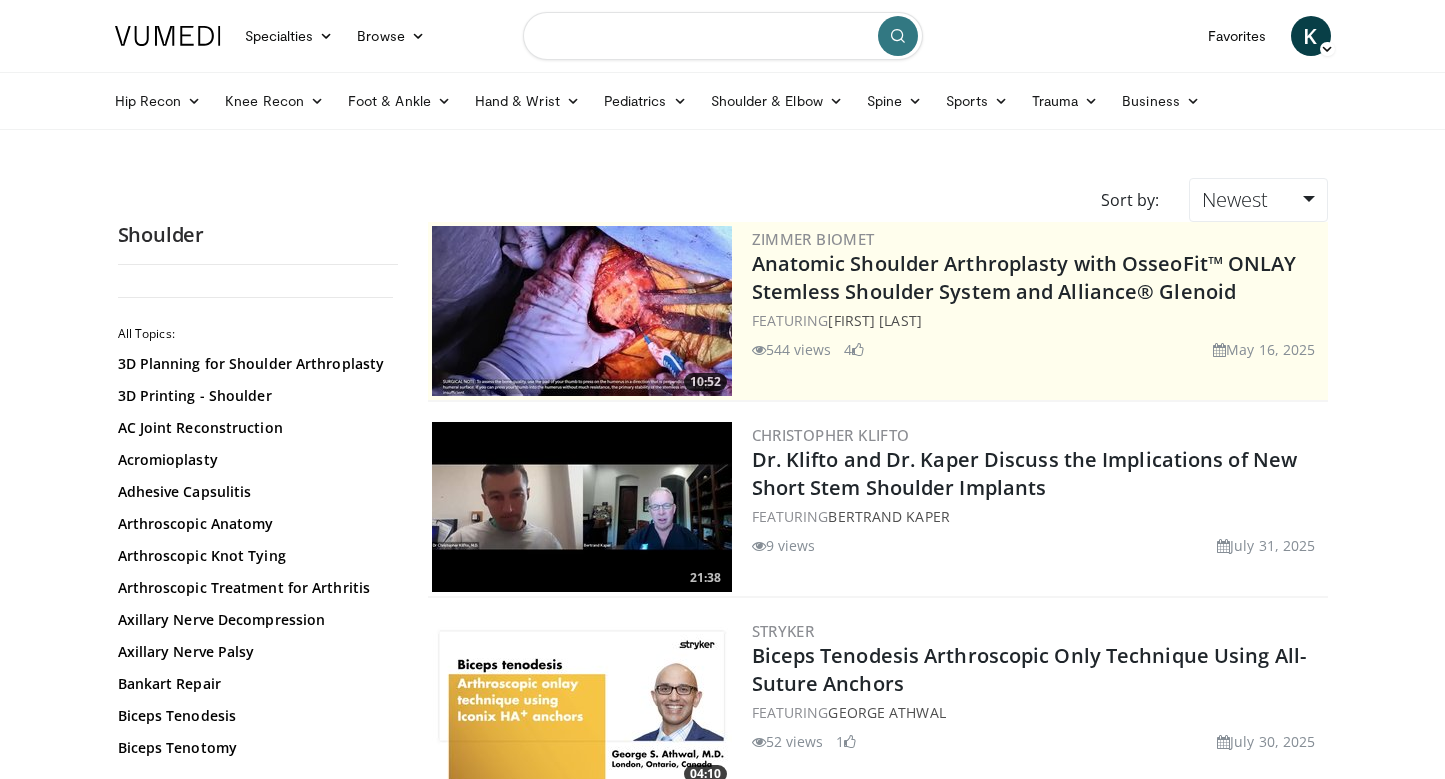 click at bounding box center [723, 36] 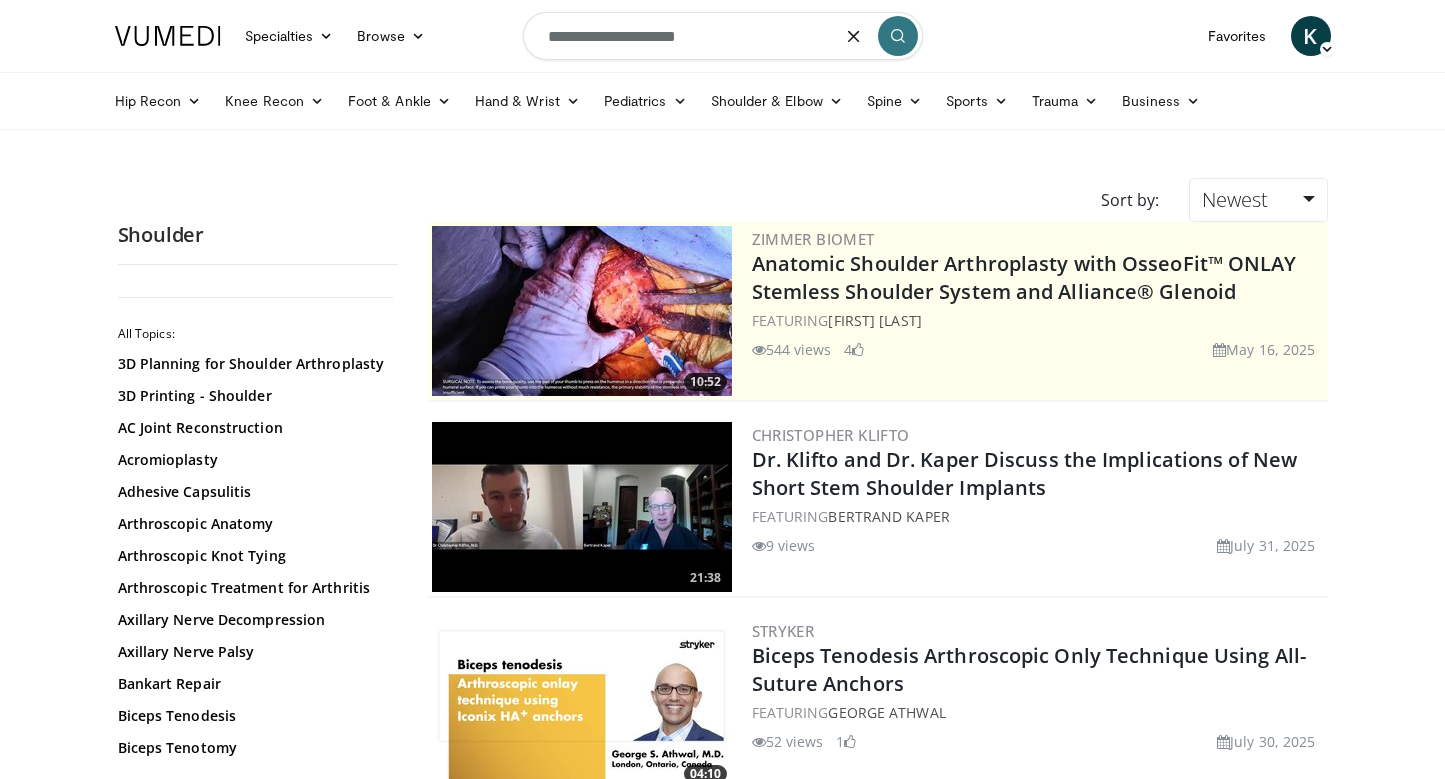 type on "**********" 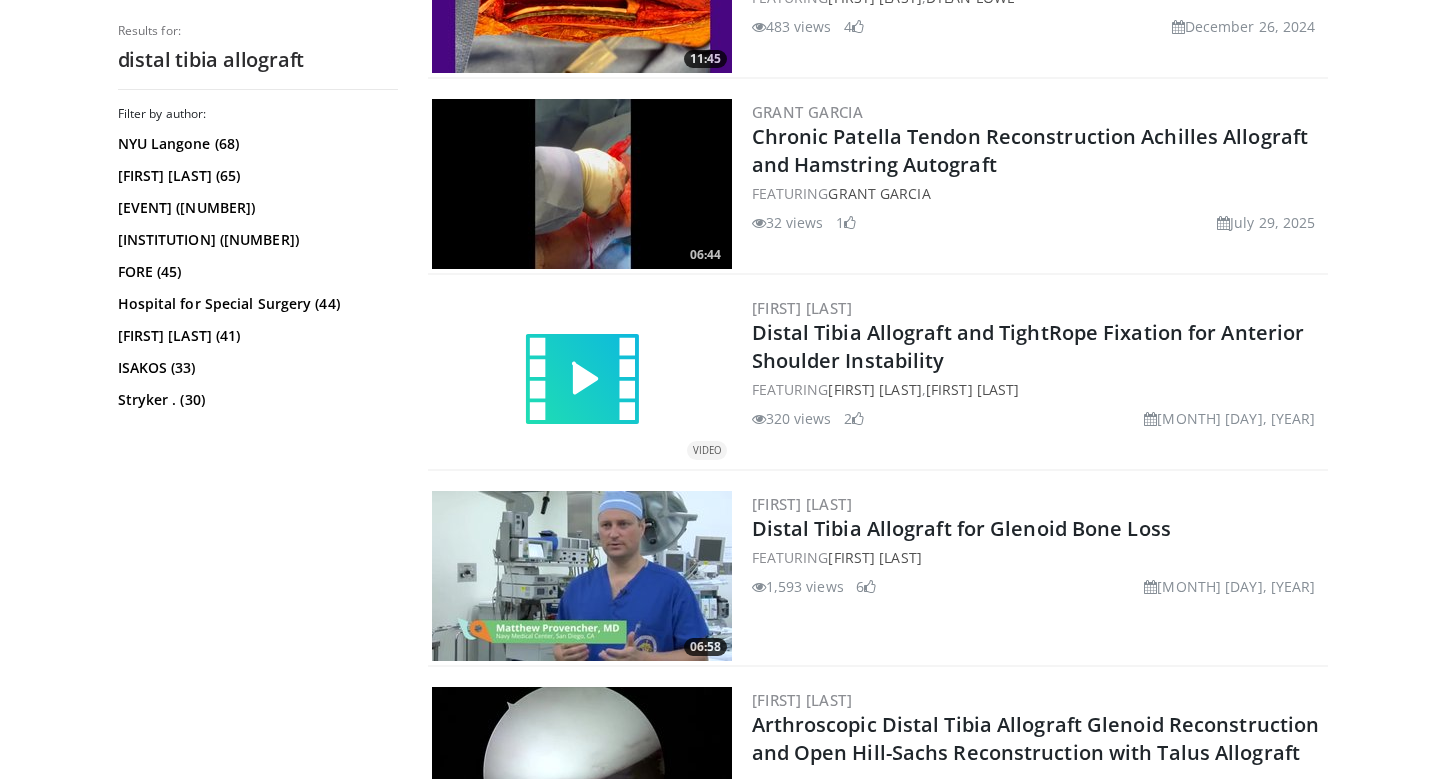 scroll, scrollTop: 717, scrollLeft: 0, axis: vertical 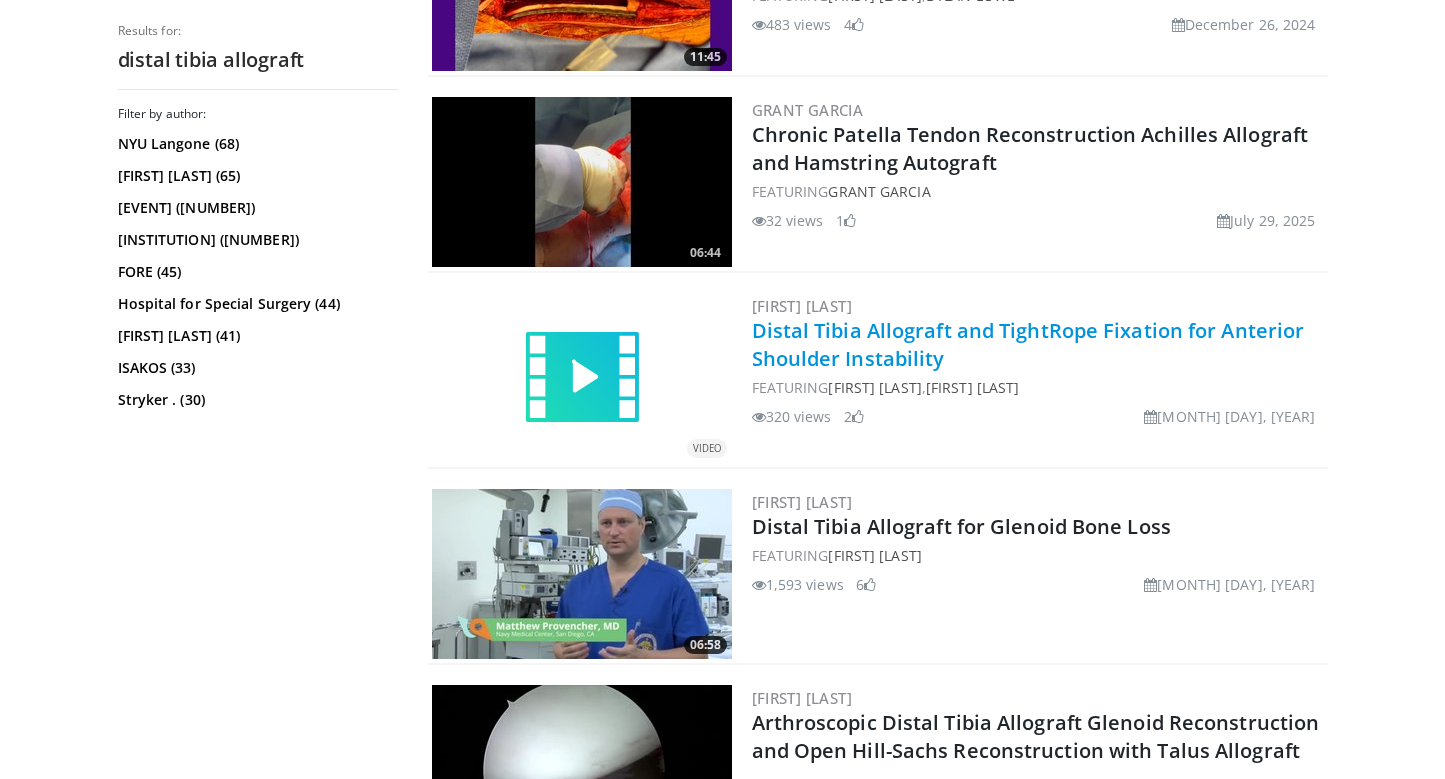 click on "Distal Tibia Allograft and TightRope Fixation for Anterior Shoulder Instability" at bounding box center (1028, 344) 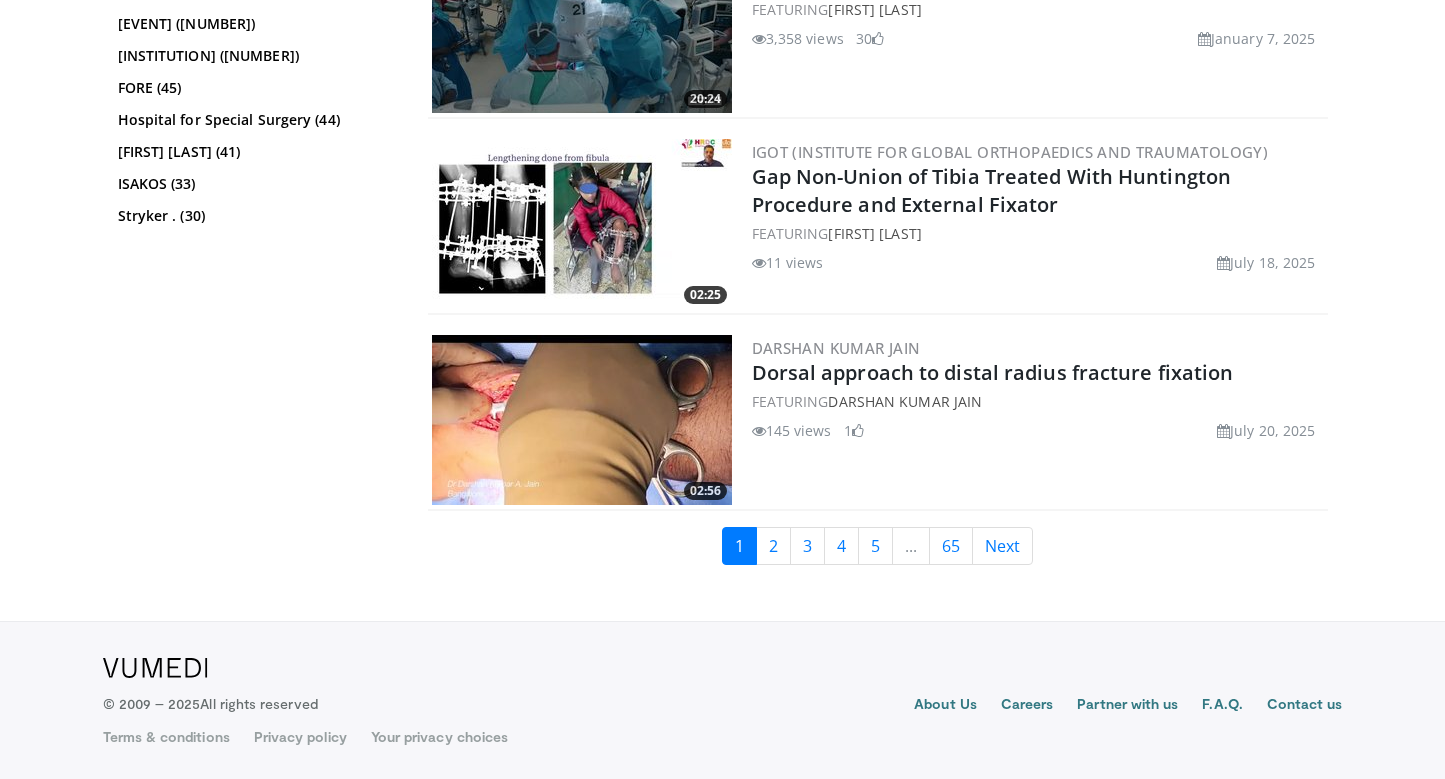 scroll, scrollTop: 4987, scrollLeft: 0, axis: vertical 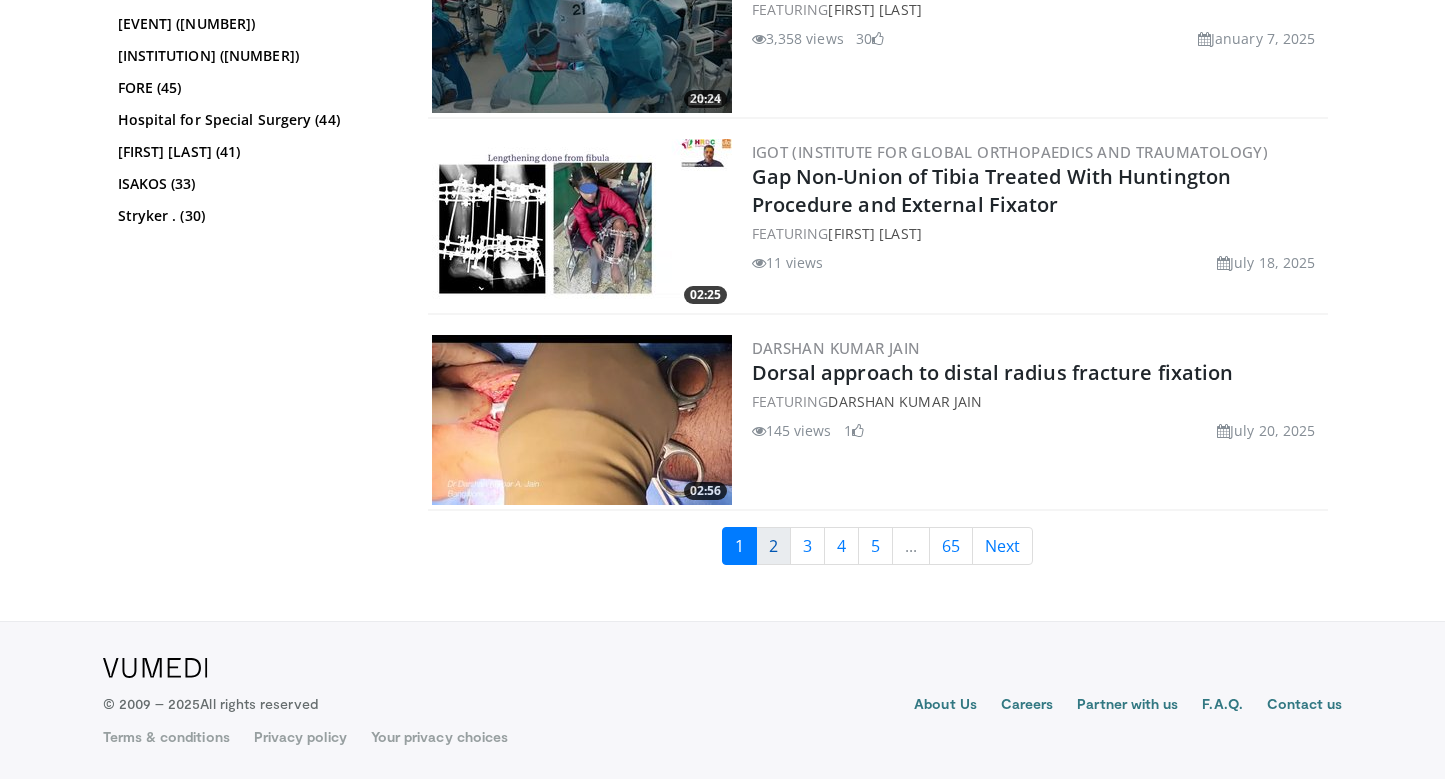 click on "2" at bounding box center (773, 546) 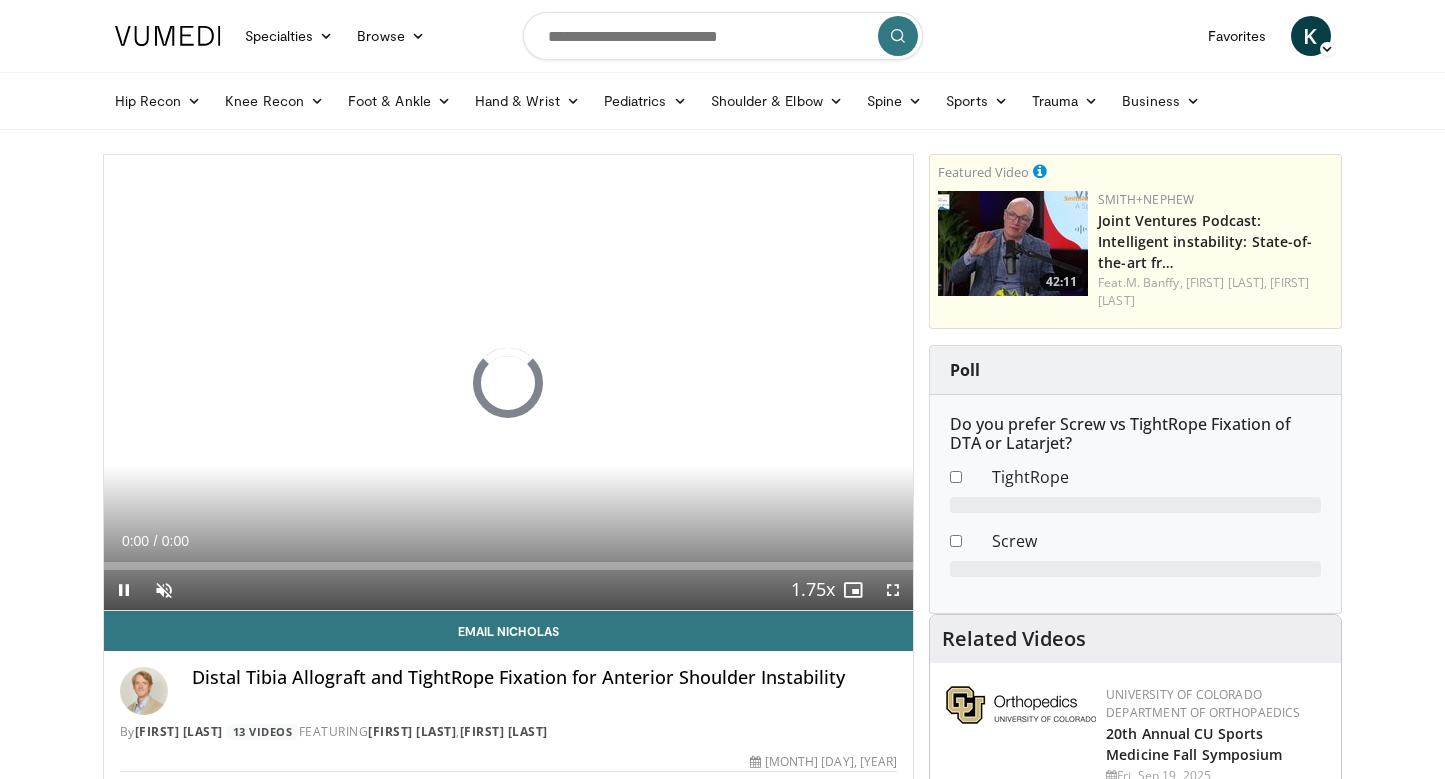 scroll, scrollTop: 0, scrollLeft: 0, axis: both 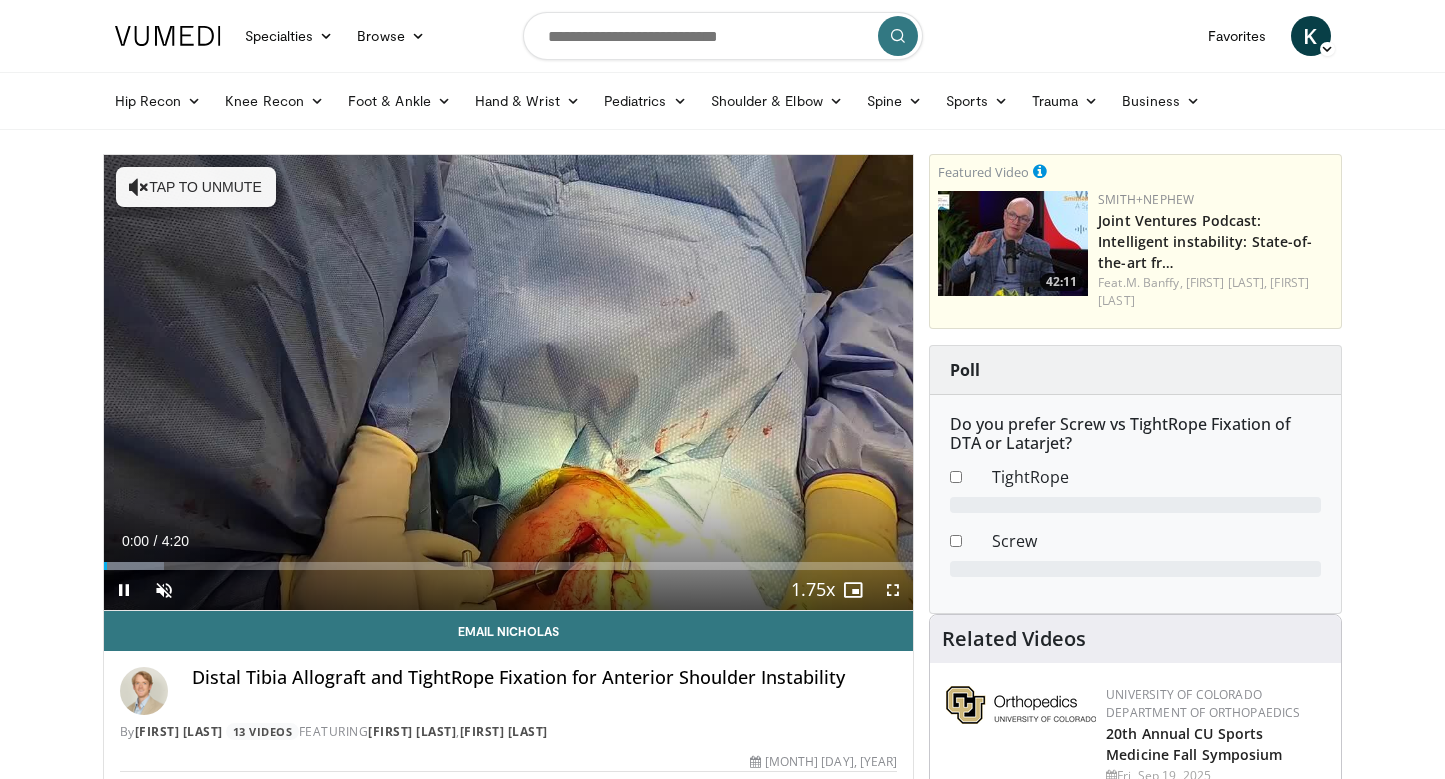 click at bounding box center [893, 590] 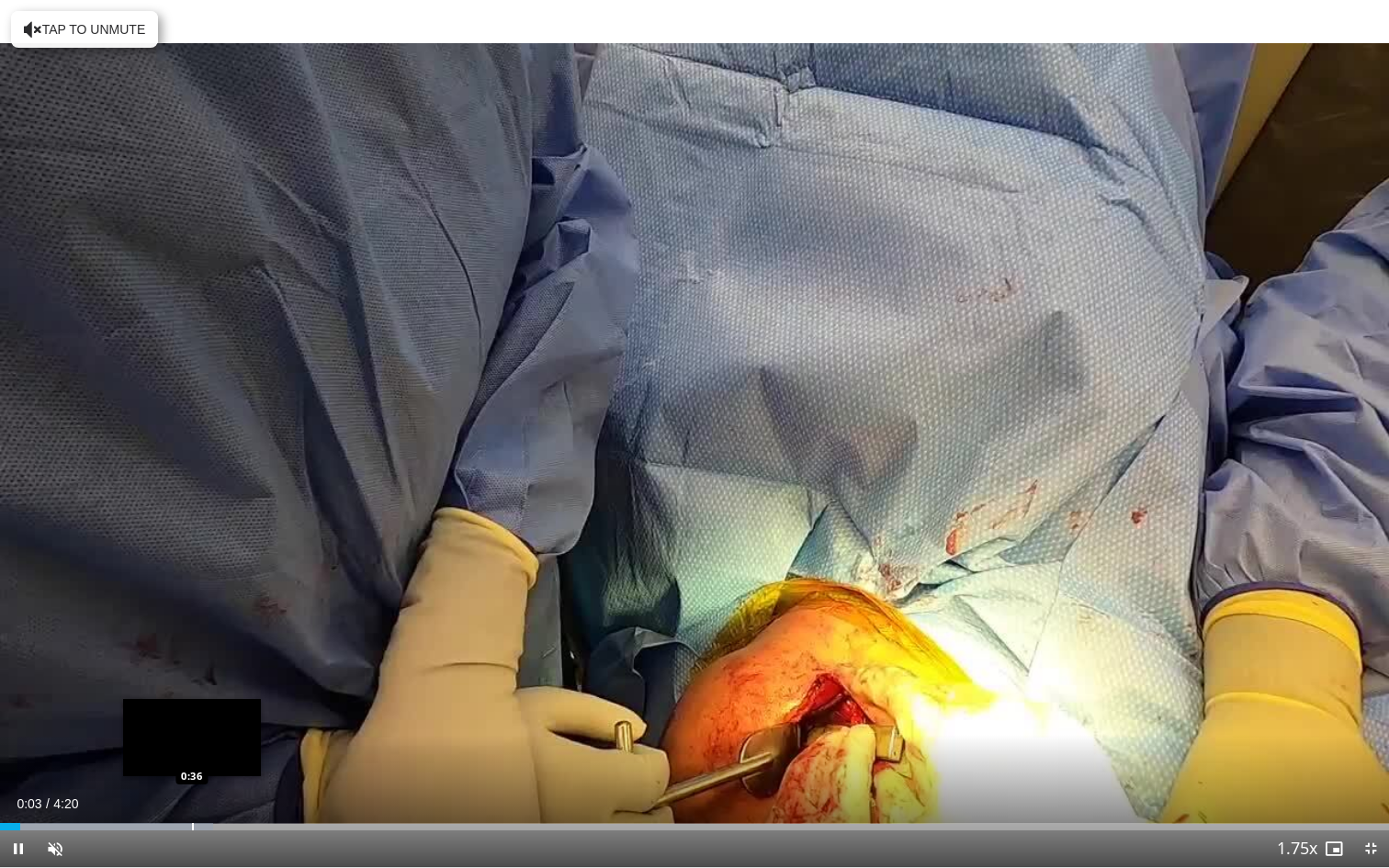 click on "Loaded :  15.32% 0:03 0:36" at bounding box center [694, 827] 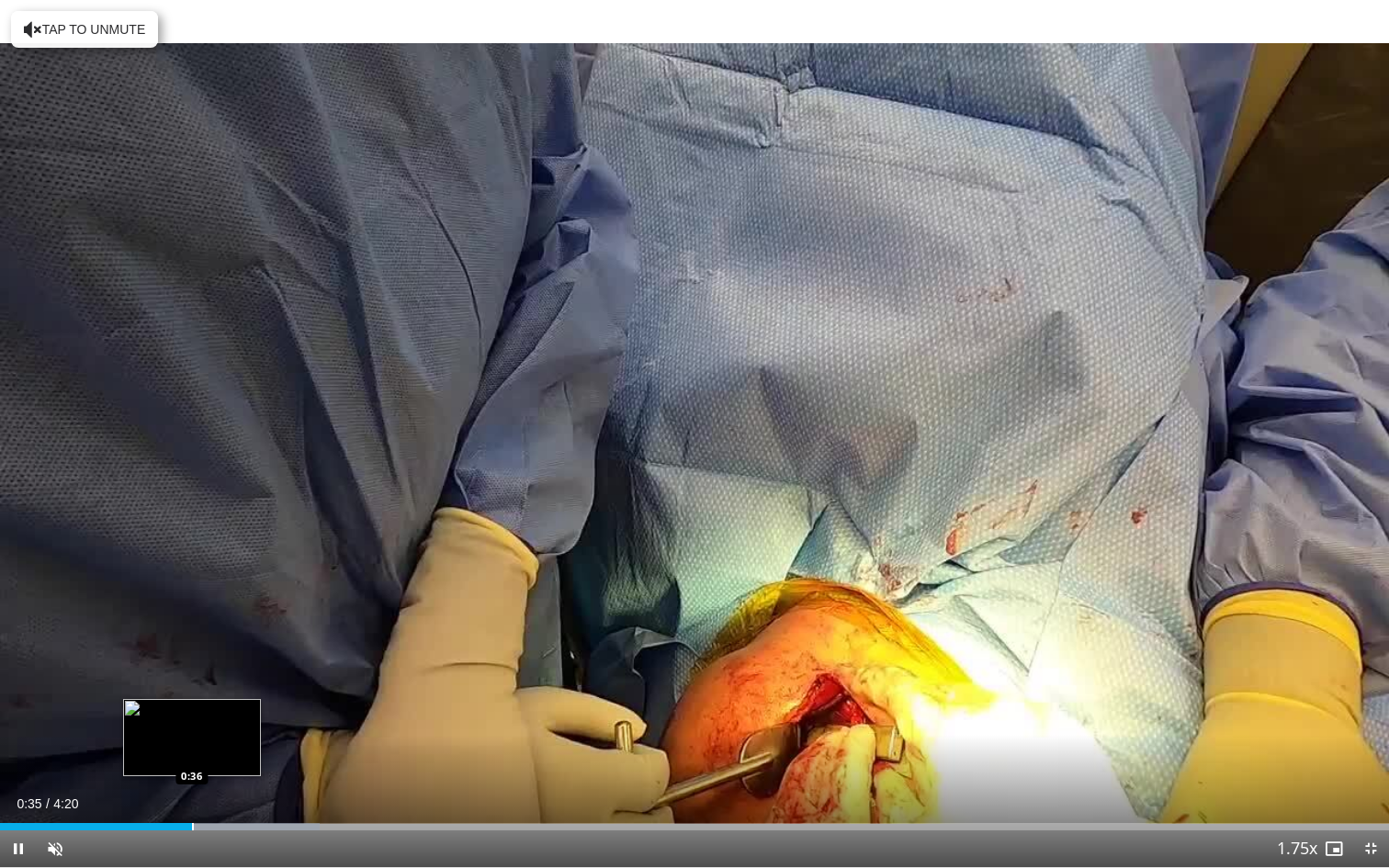 click at bounding box center [193, 827] 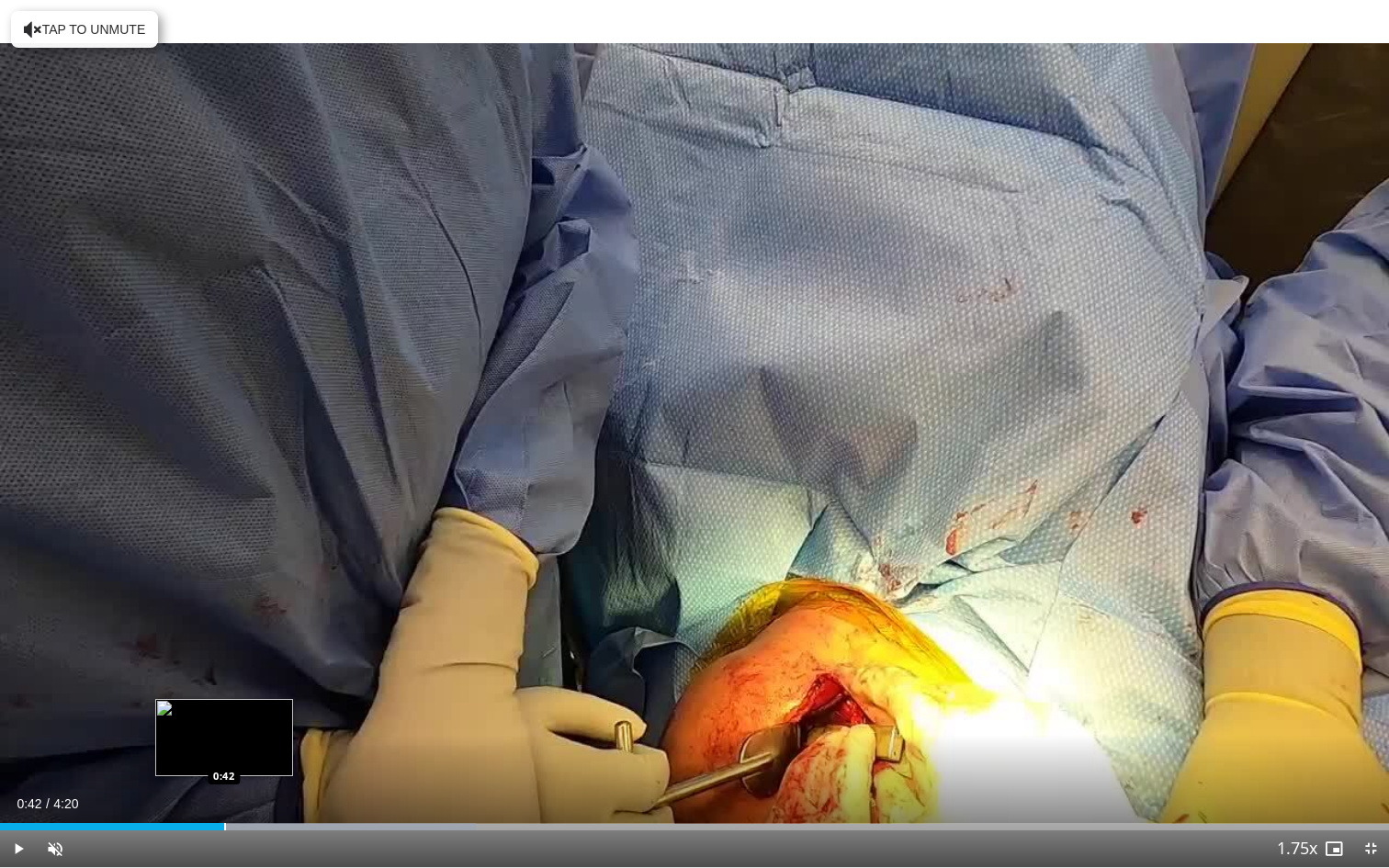 click on "Loaded :  34.24% 0:39 0:42" at bounding box center [694, 821] 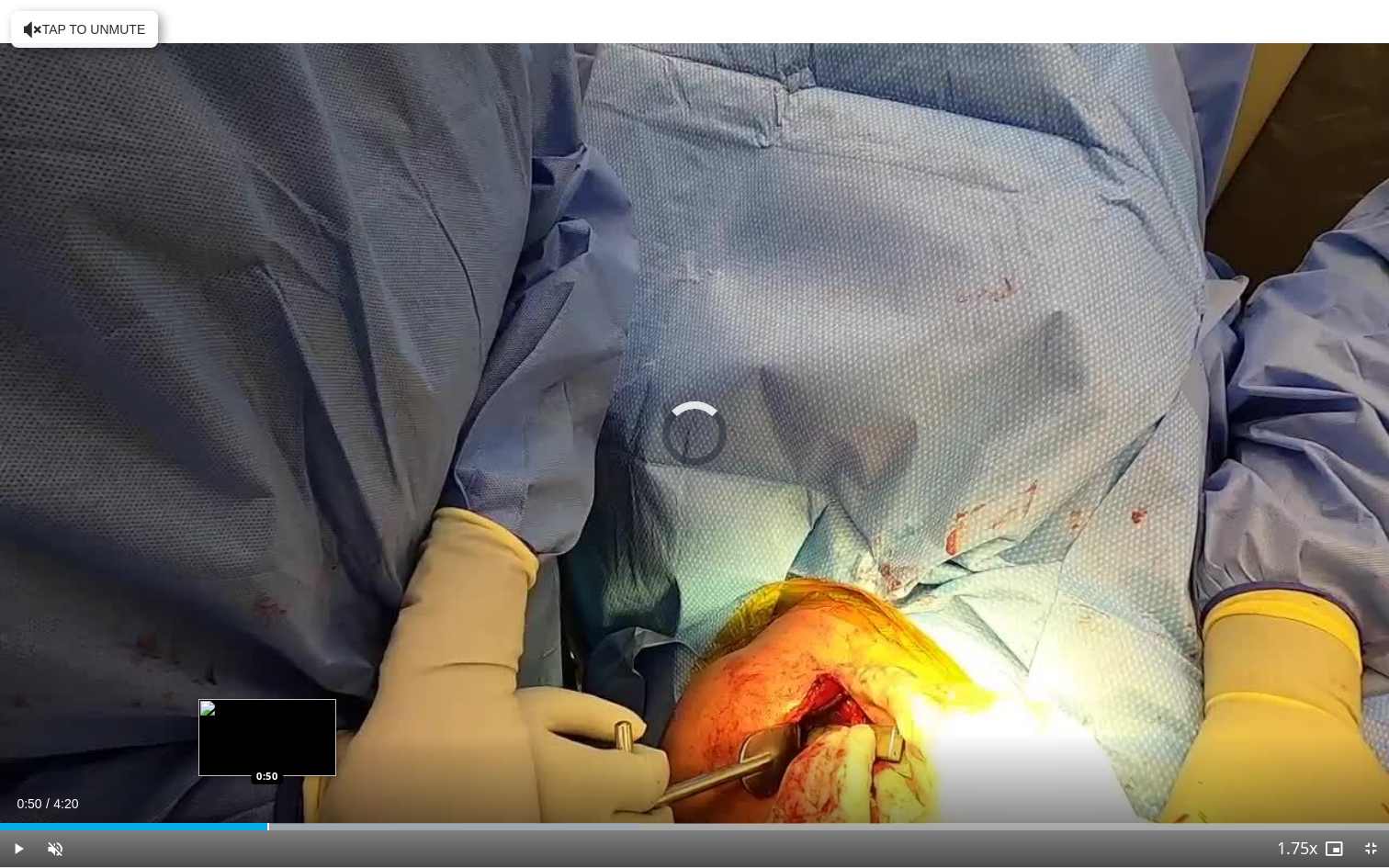 click on "Loaded :  46.00% 0:43 0:50" at bounding box center [694, 821] 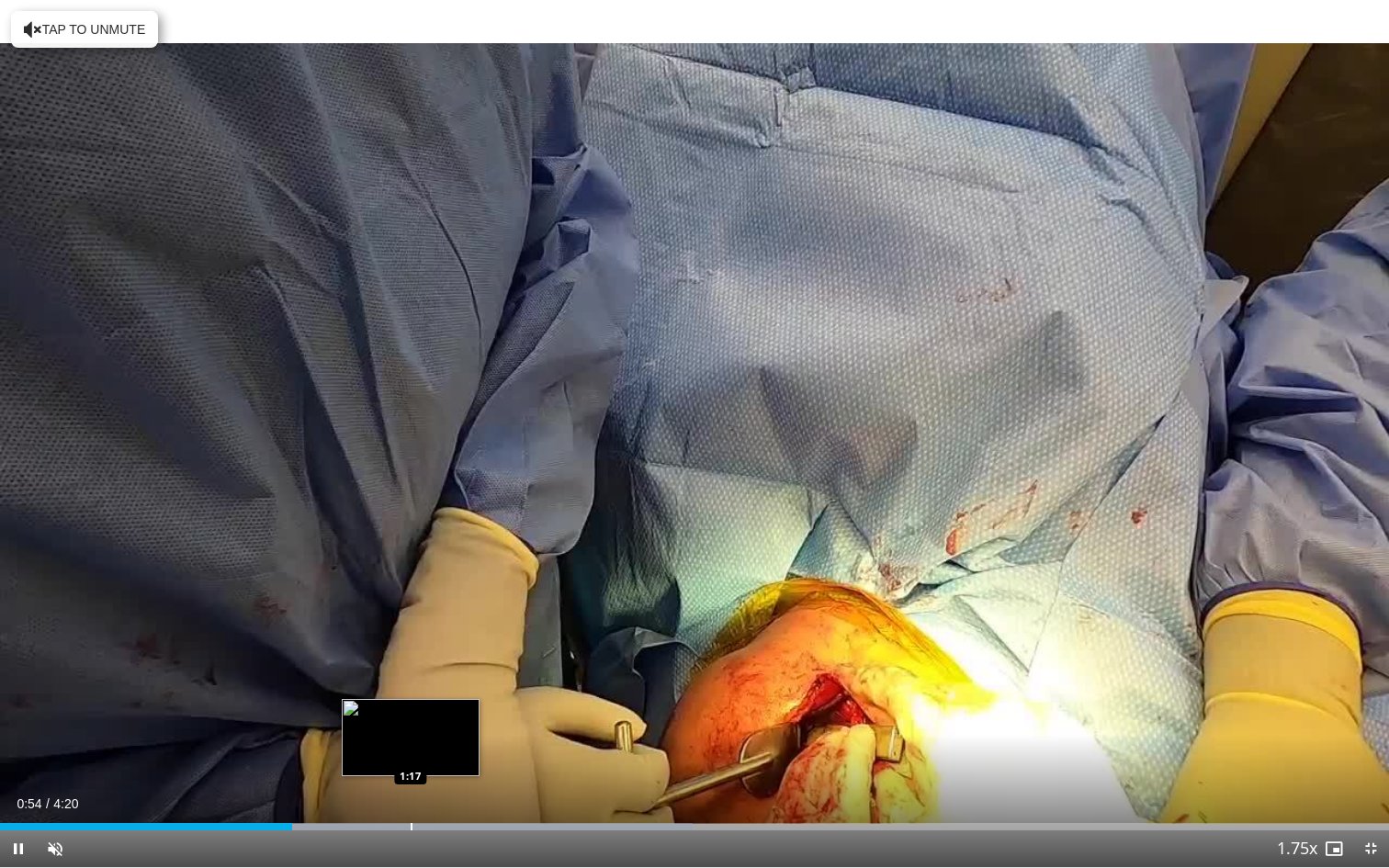 click on "**********" at bounding box center (694, 434) 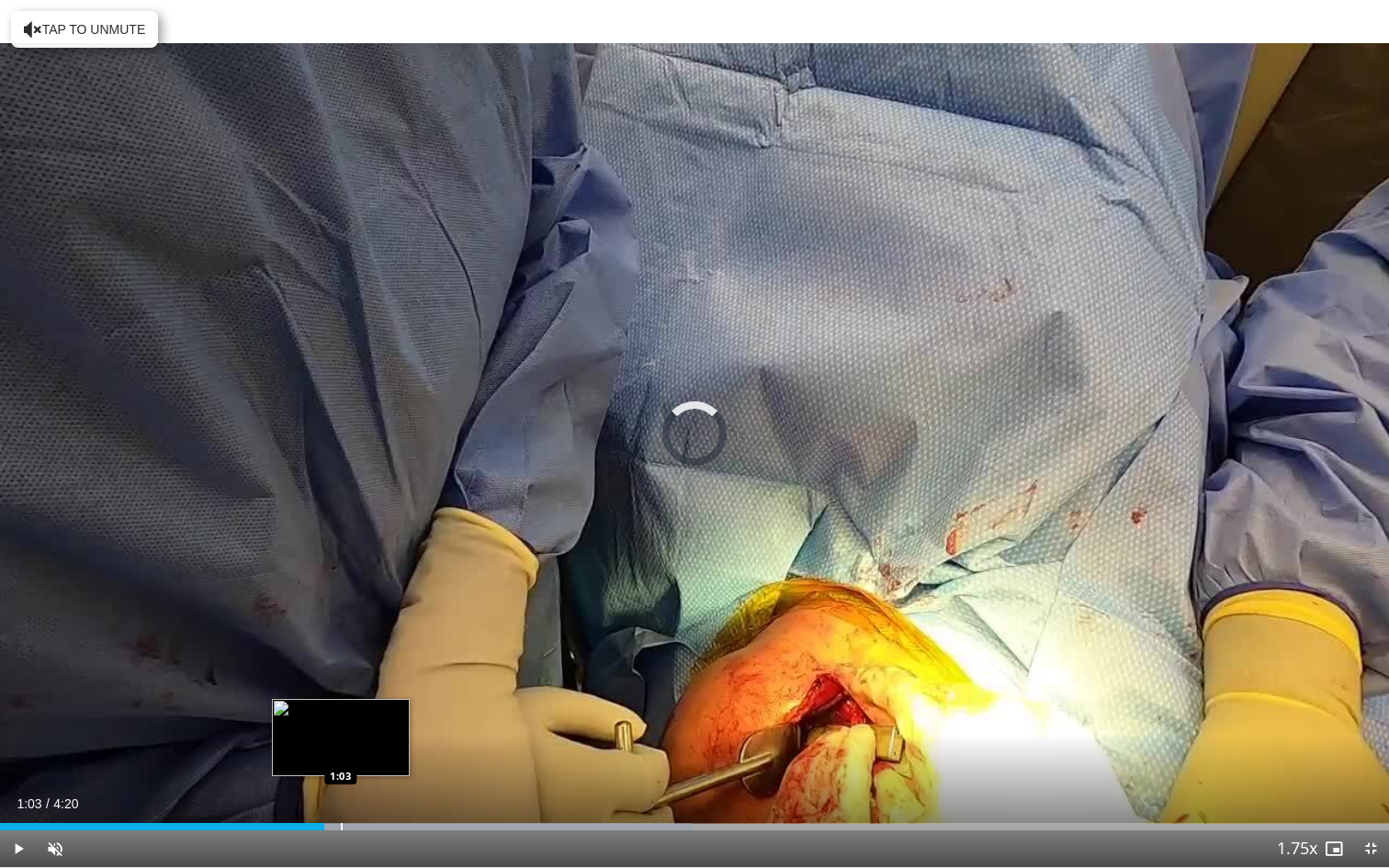 click on "Loaded :  49.84% 1:03 1:03" at bounding box center (694, 821) 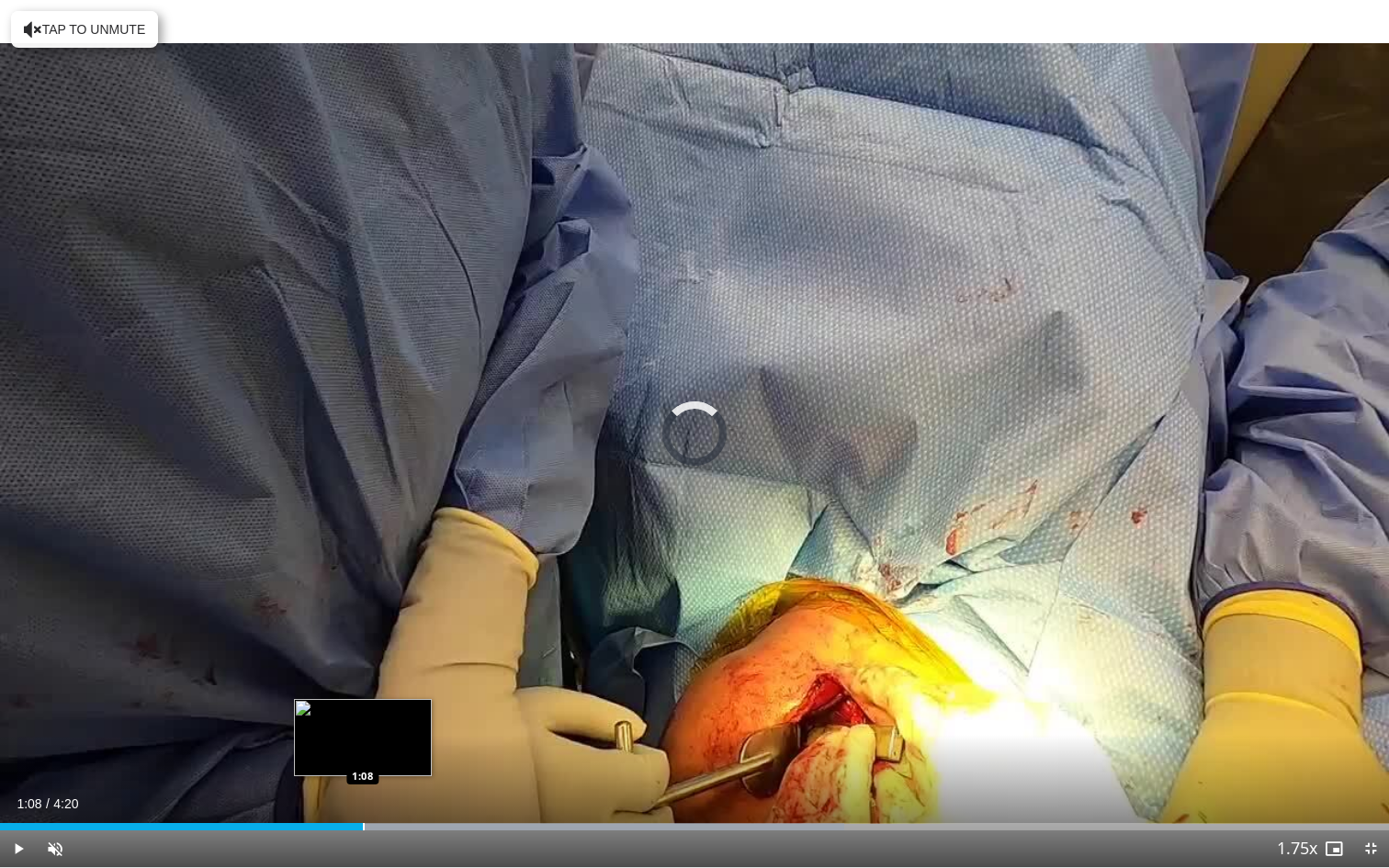 click at bounding box center (364, 827) 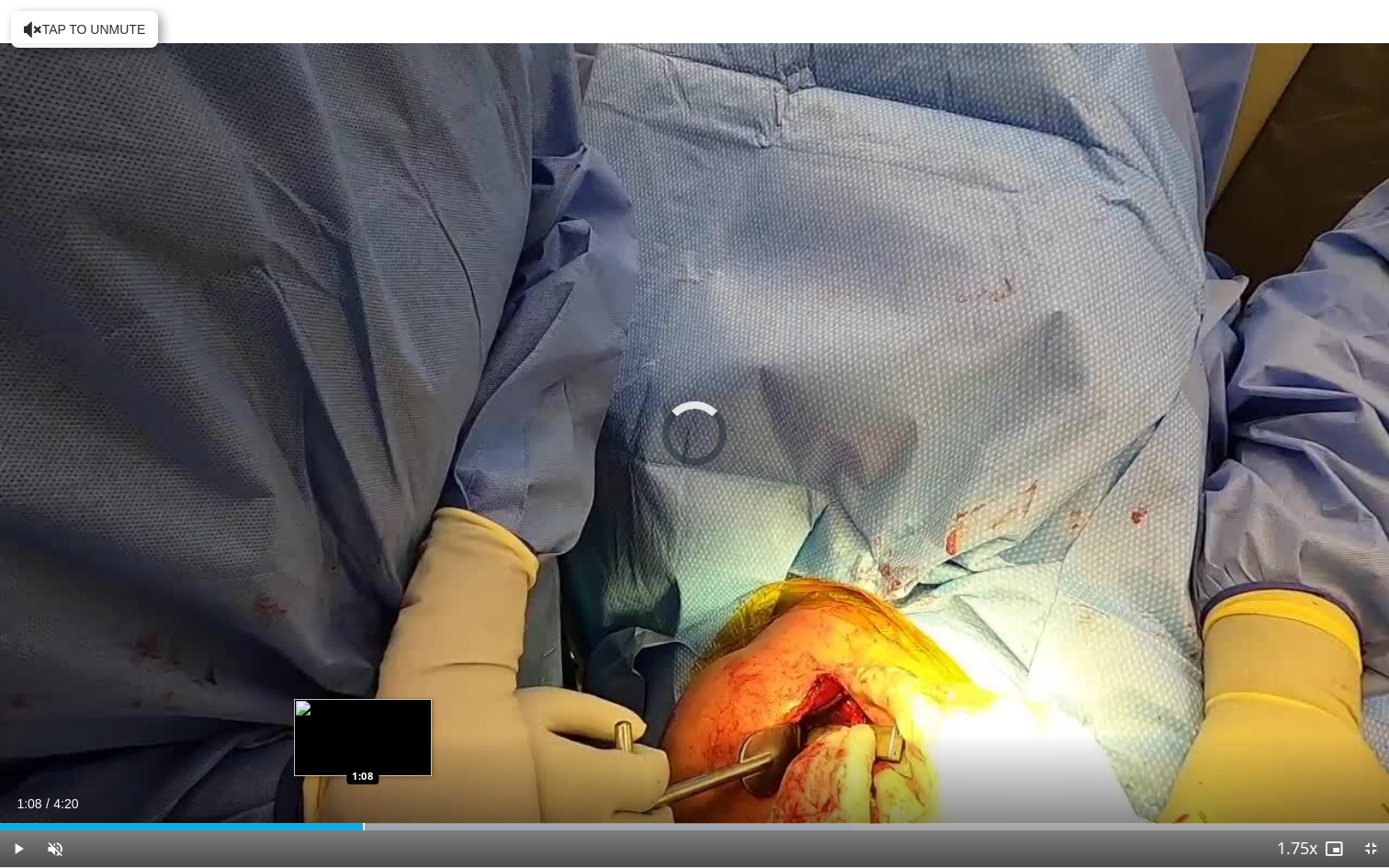 click at bounding box center [364, 827] 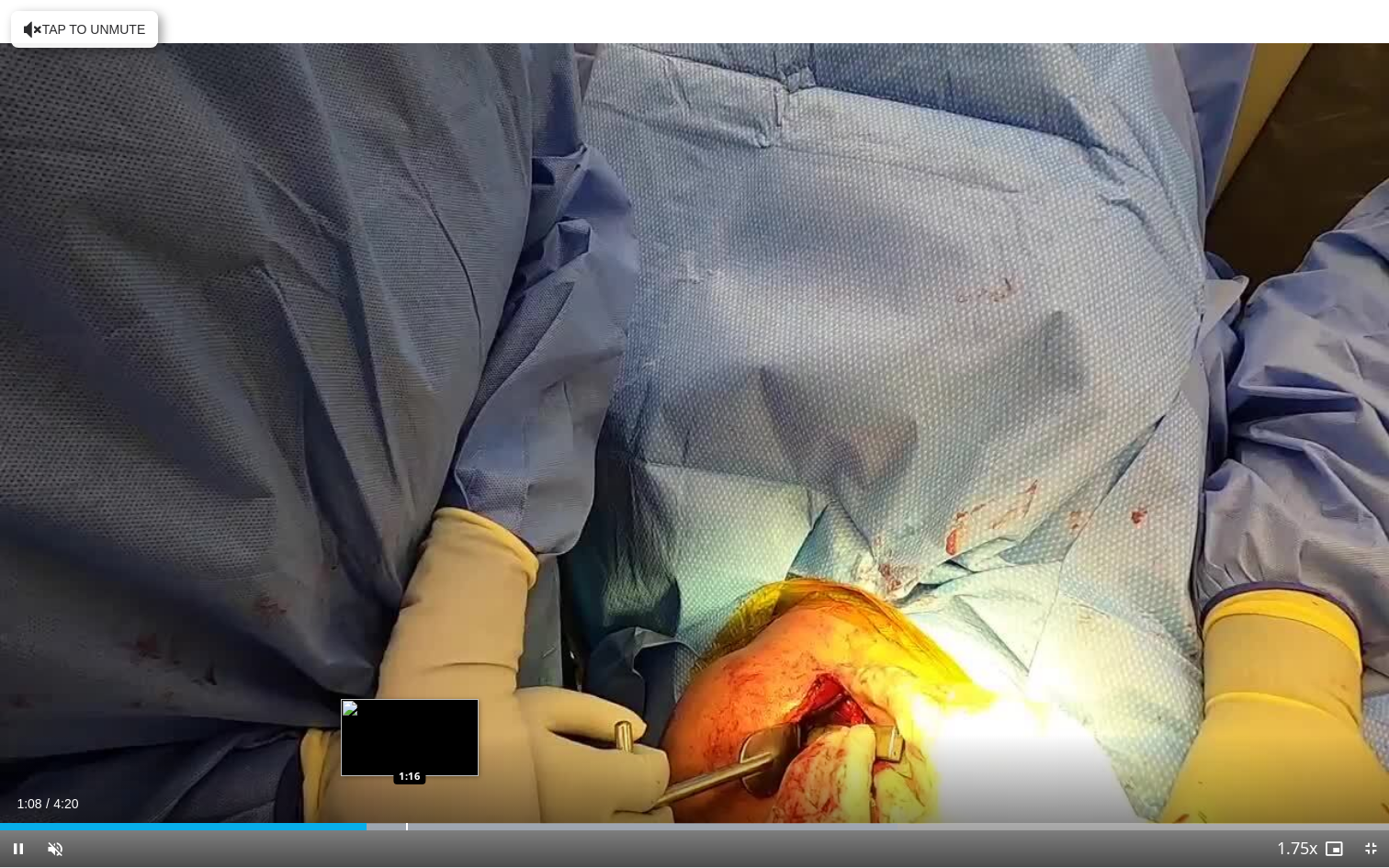 click on "Loaded :  64.62% 1:08 1:16" at bounding box center [694, 821] 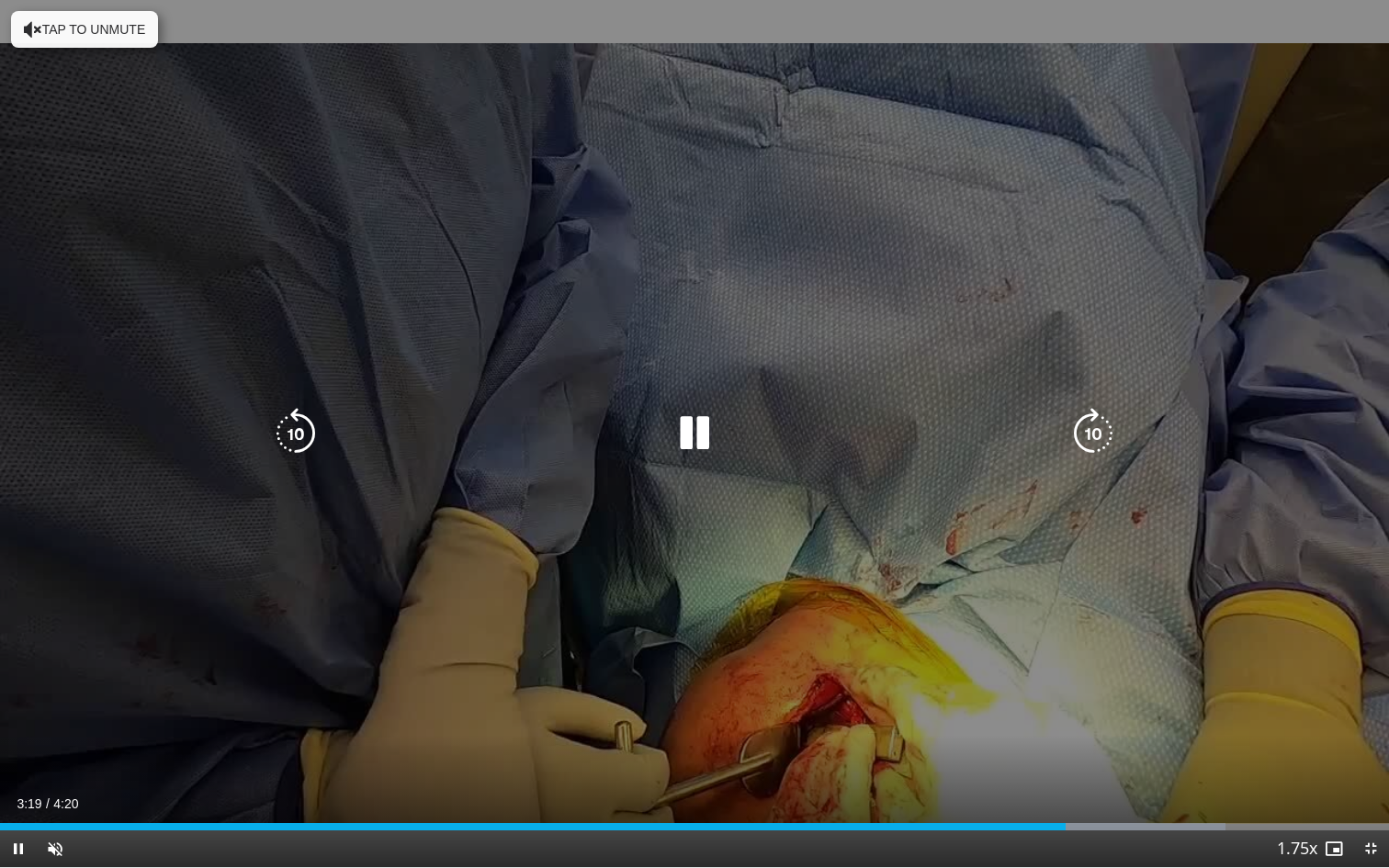 click at bounding box center (1093, 434) 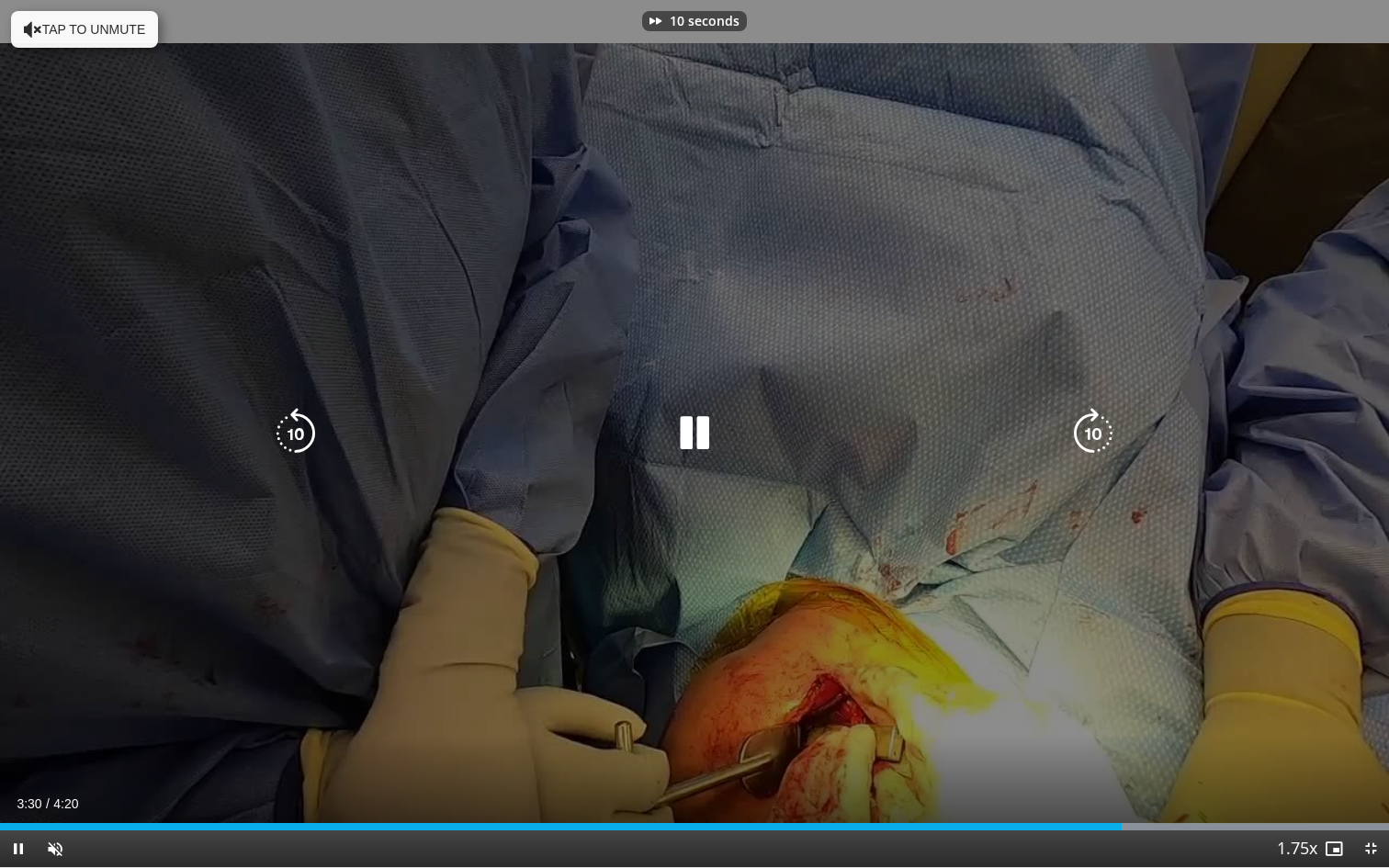 click at bounding box center [1093, 434] 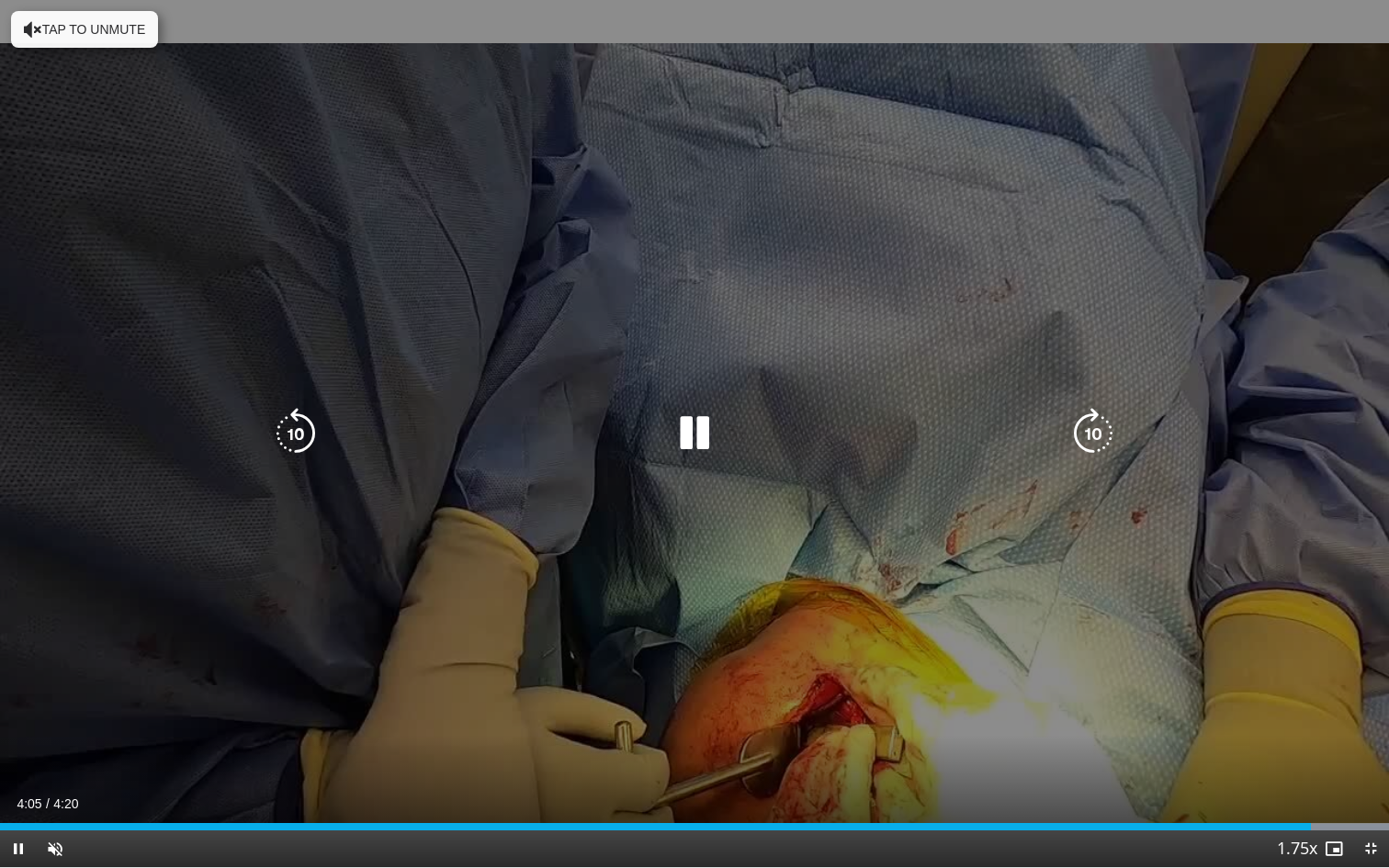 click at bounding box center [1093, 434] 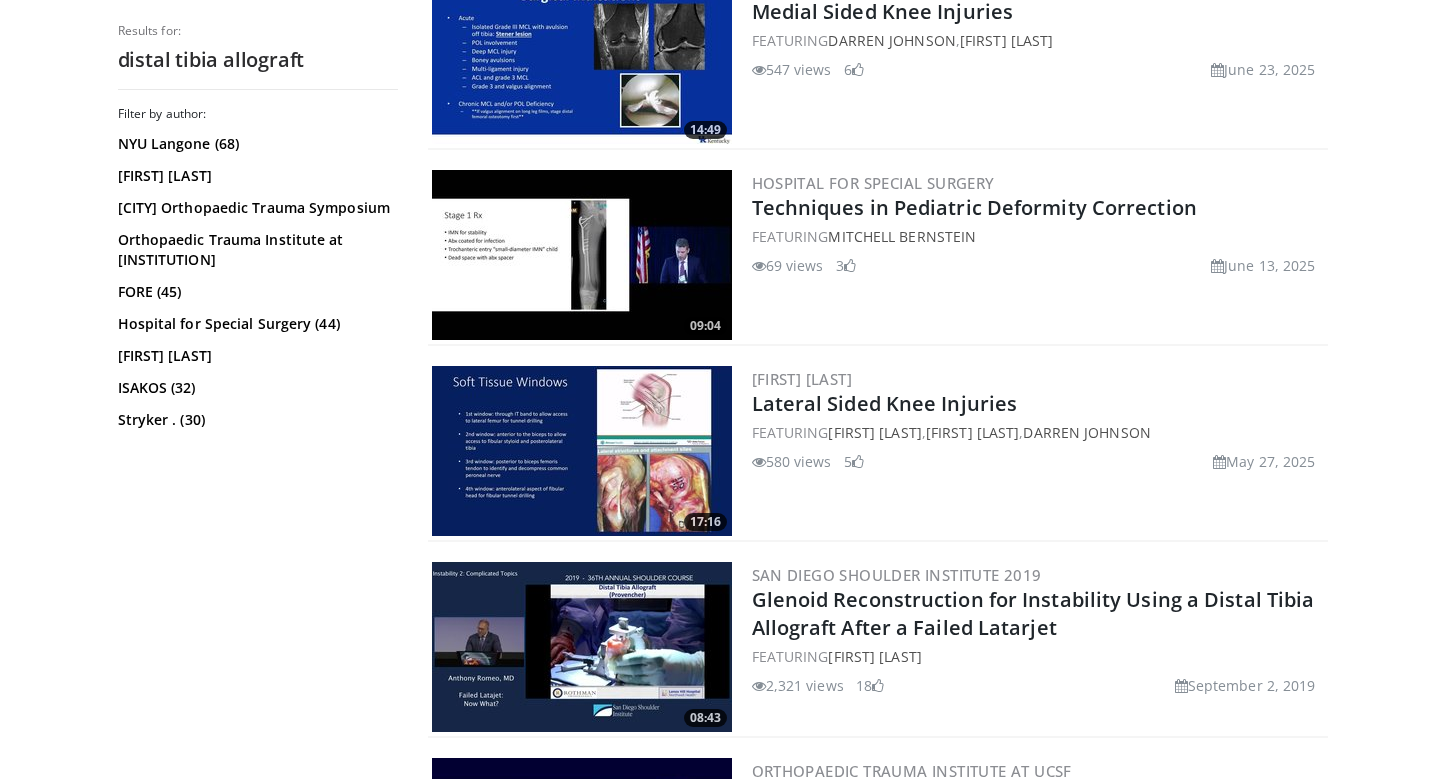 scroll, scrollTop: 1124, scrollLeft: 0, axis: vertical 